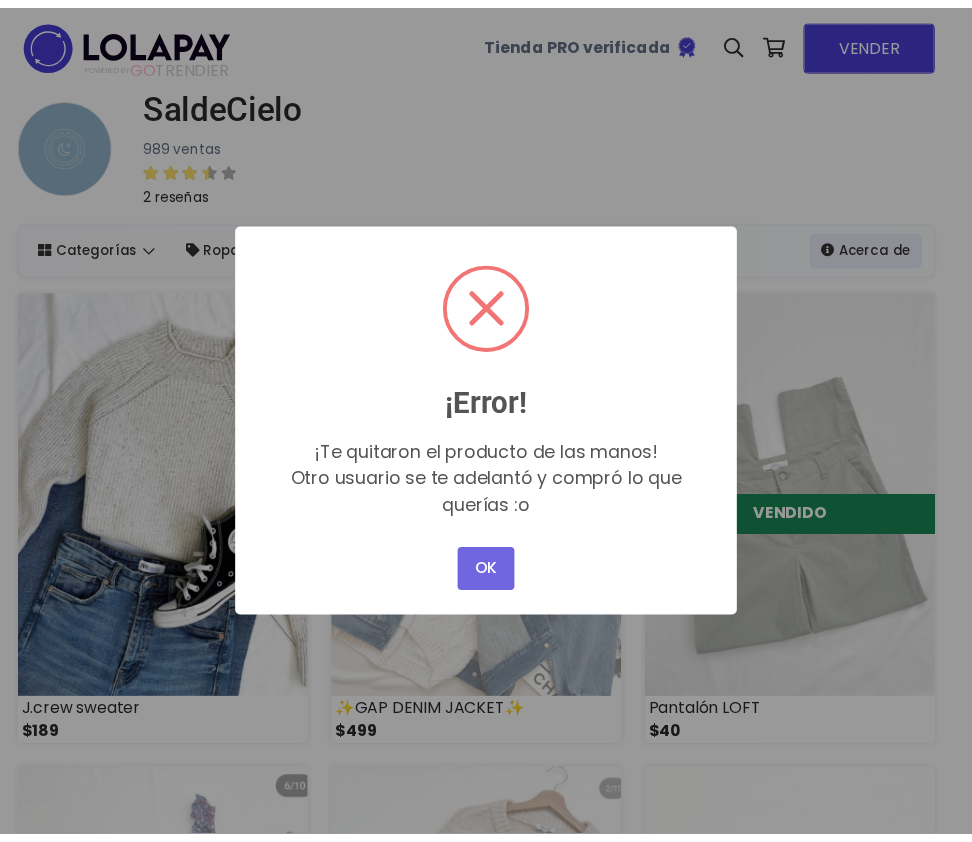 scroll, scrollTop: 0, scrollLeft: 0, axis: both 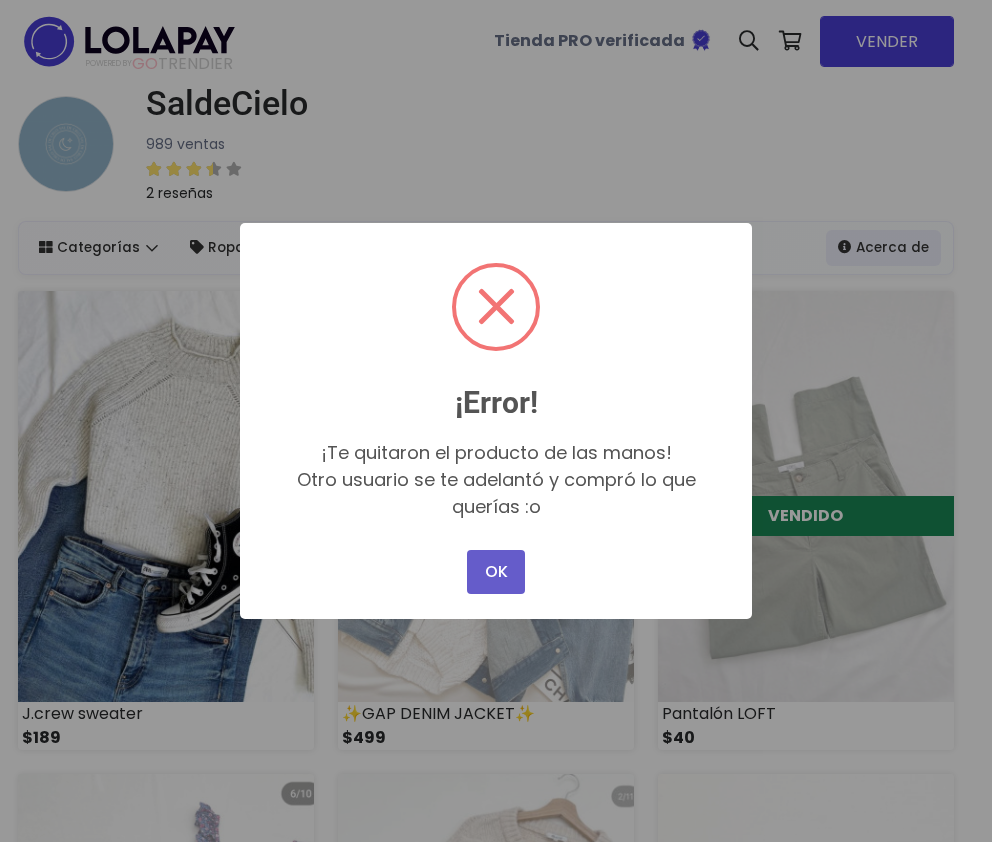 click on "OK" at bounding box center (496, 572) 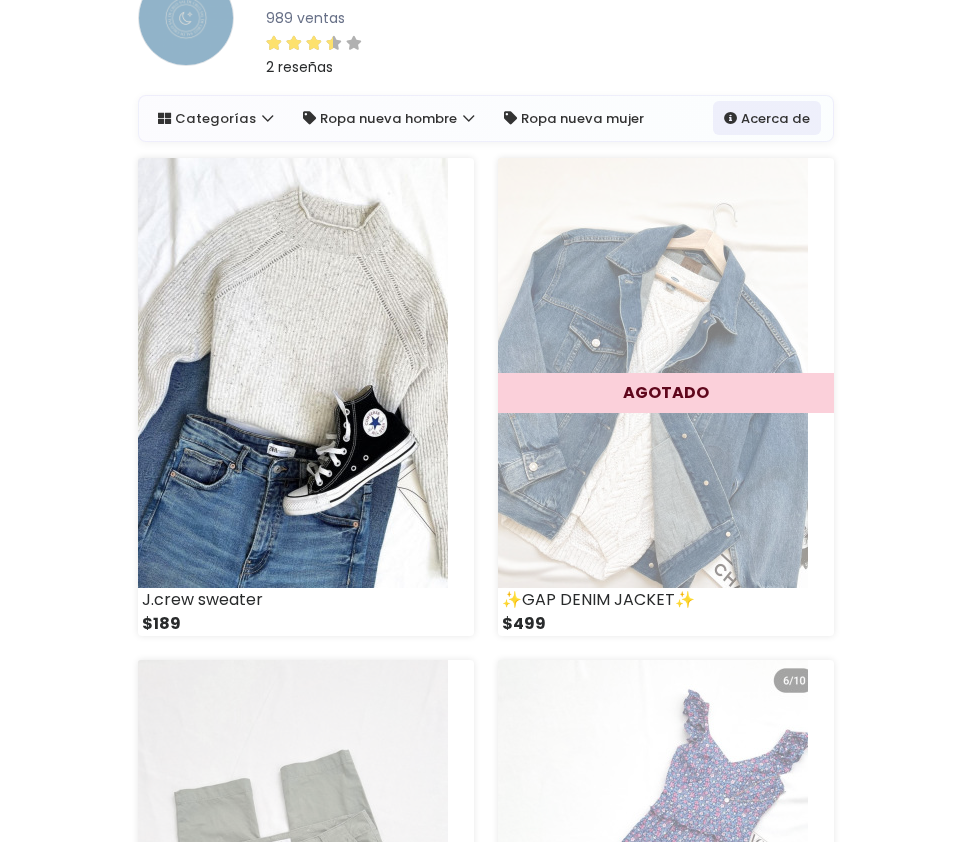 scroll, scrollTop: 0, scrollLeft: 0, axis: both 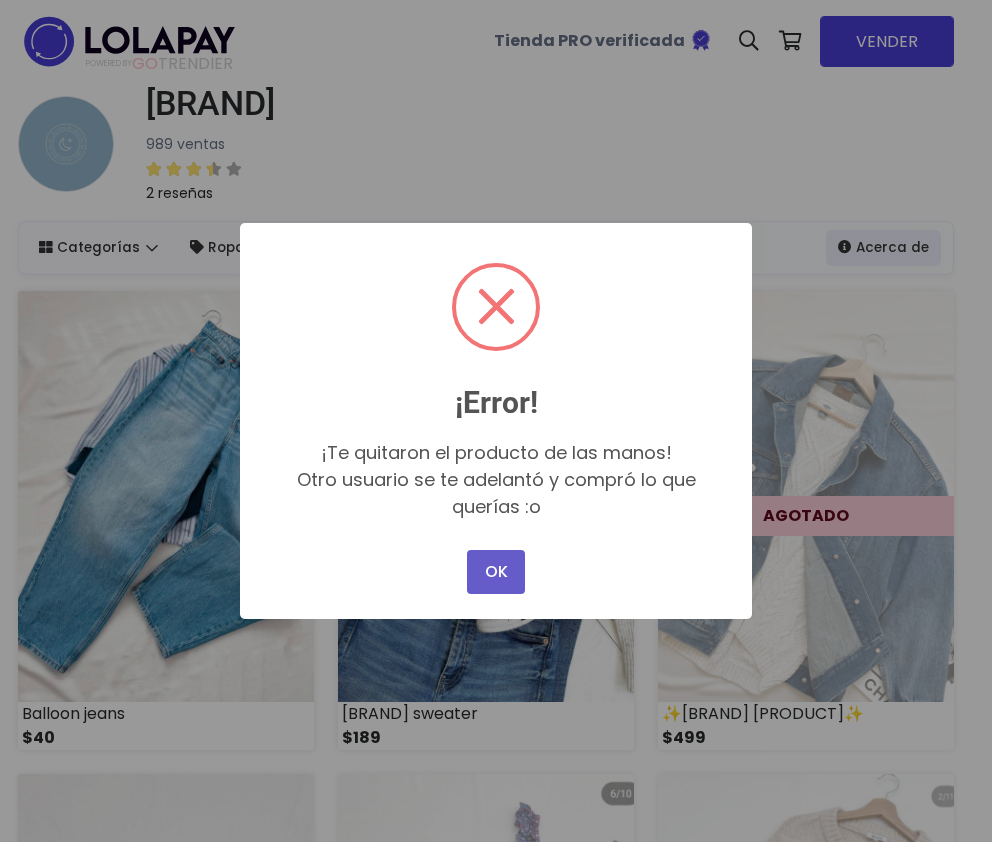 click on "OK" at bounding box center [496, 572] 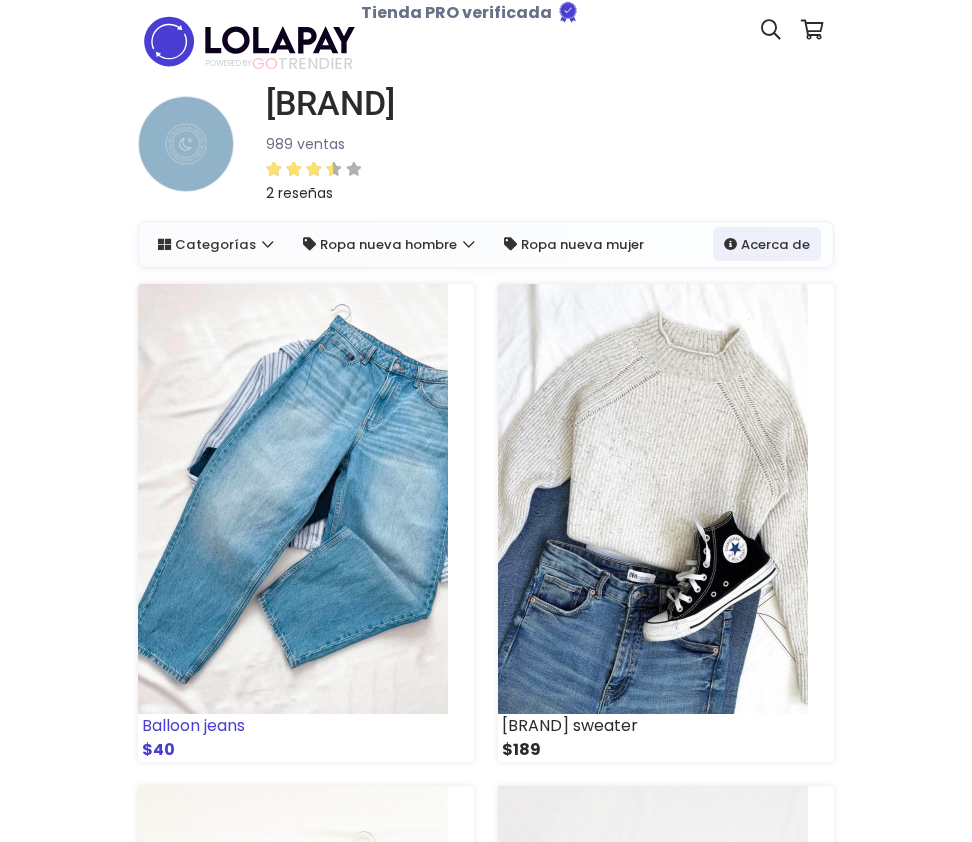 click at bounding box center (293, 499) 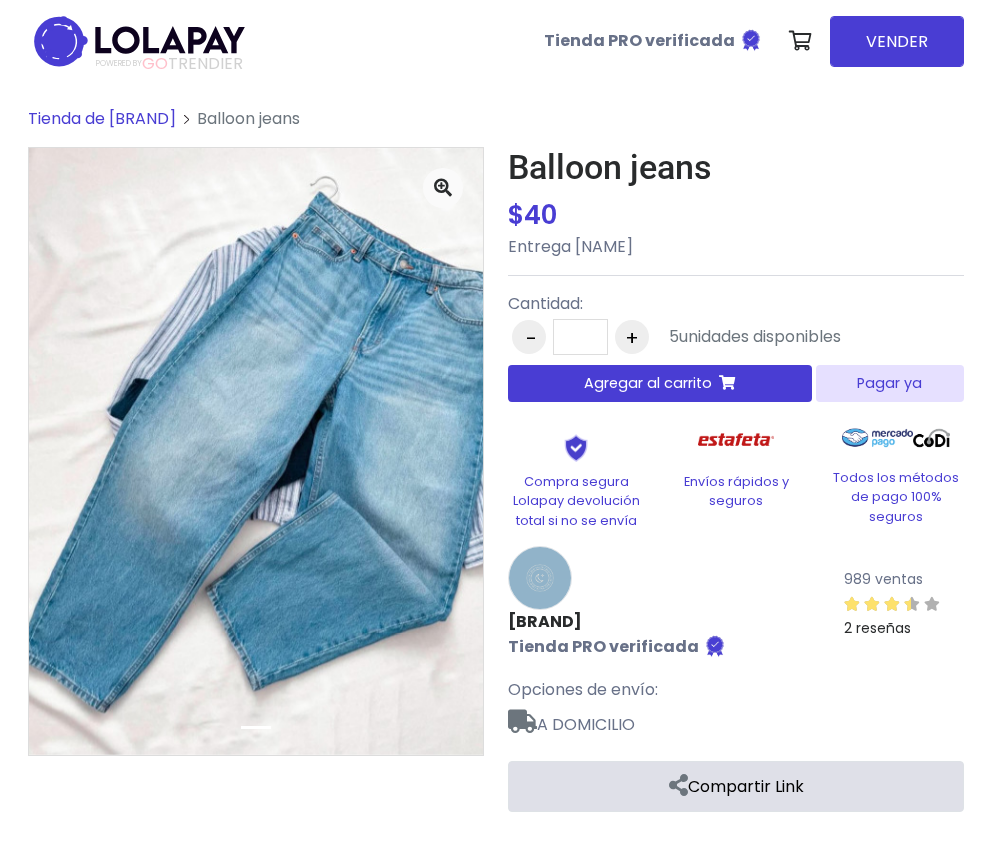 scroll, scrollTop: 0, scrollLeft: 0, axis: both 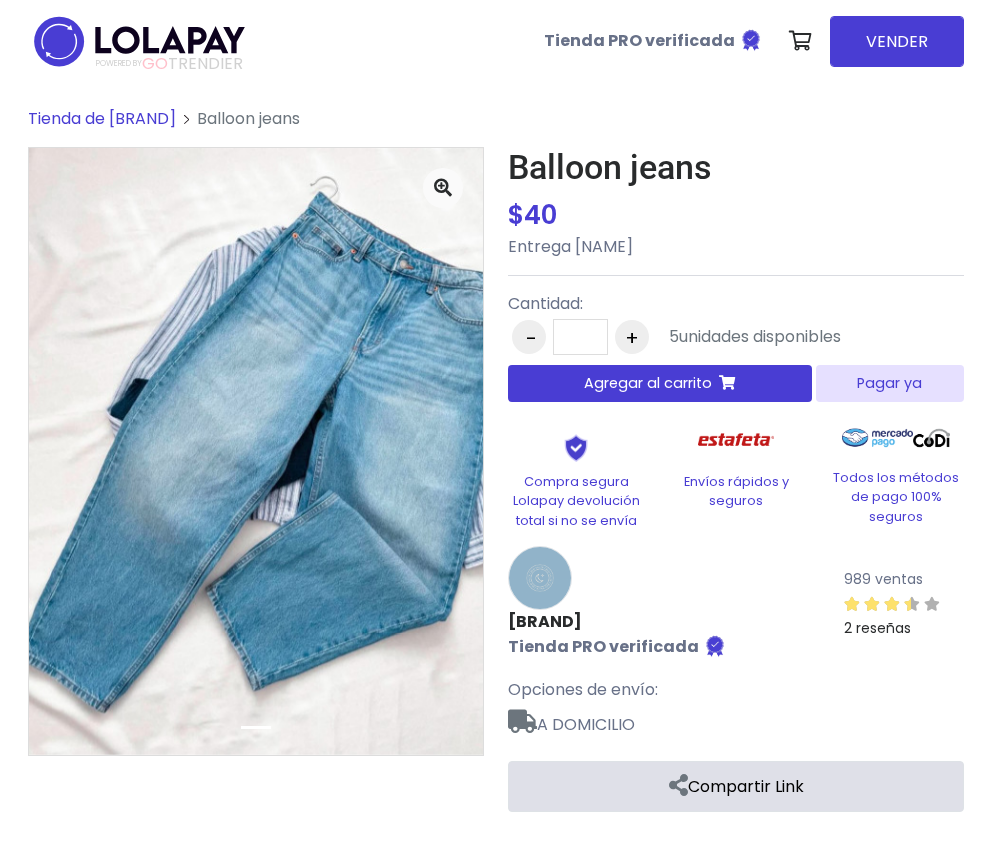 click on "Pagar ya" at bounding box center (890, 383) 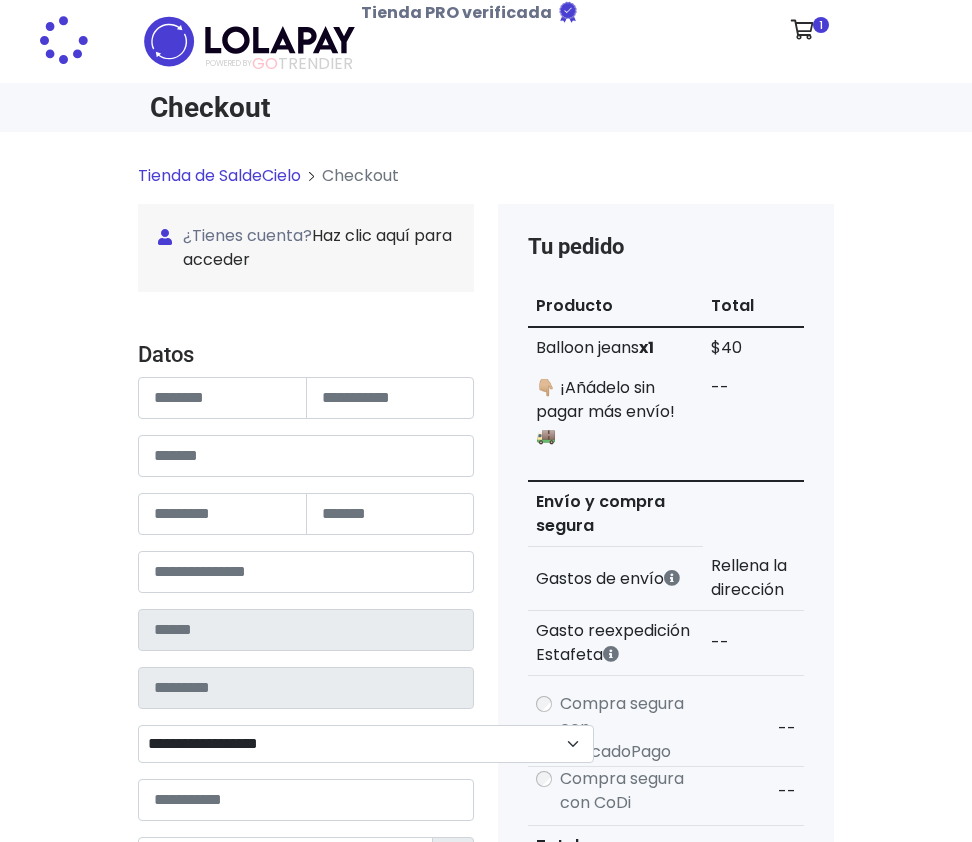 scroll, scrollTop: 0, scrollLeft: 0, axis: both 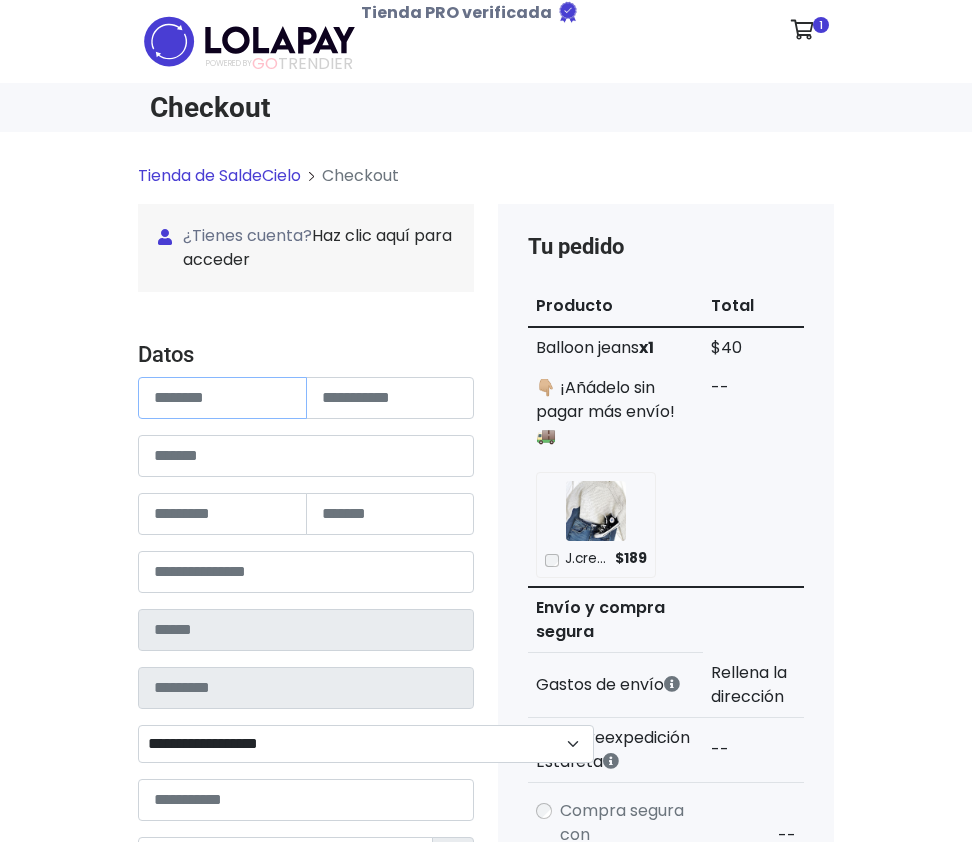 click at bounding box center [222, 398] 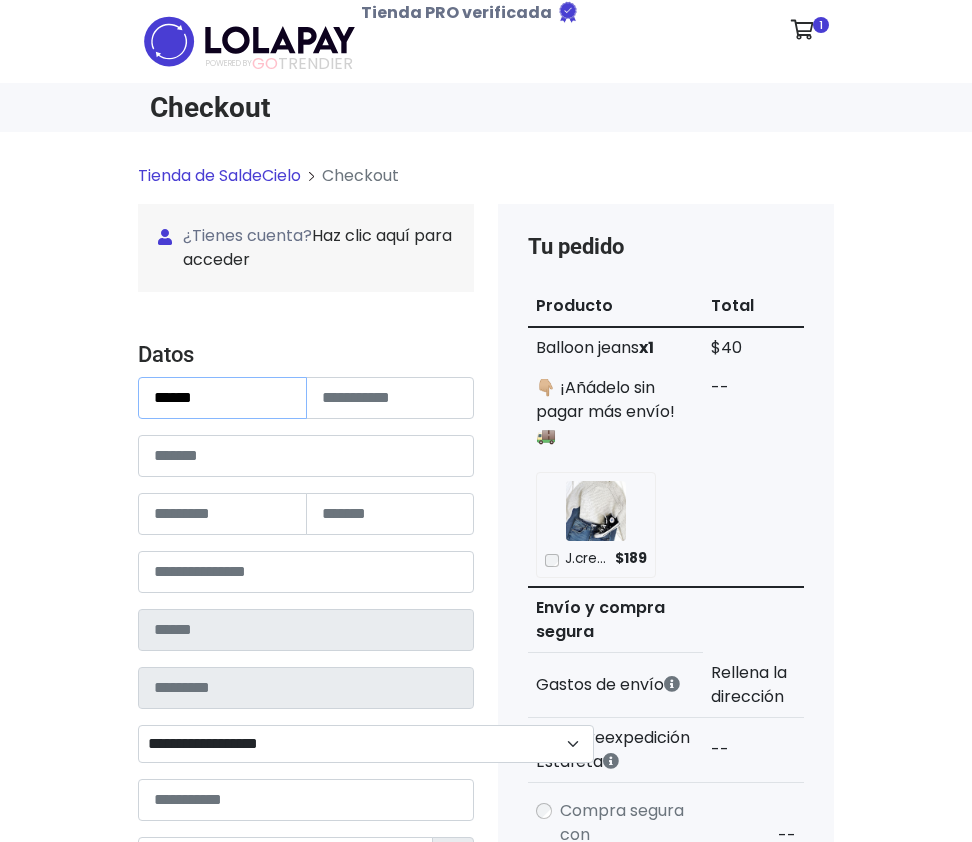 type on "*********" 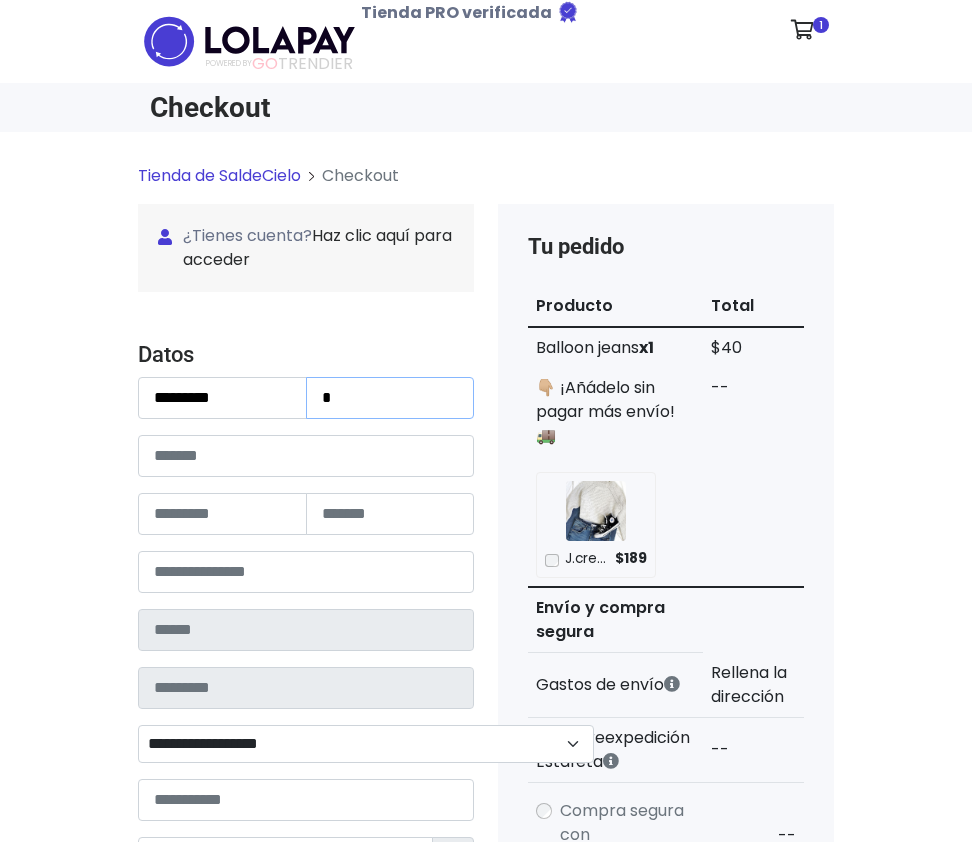 type on "*********" 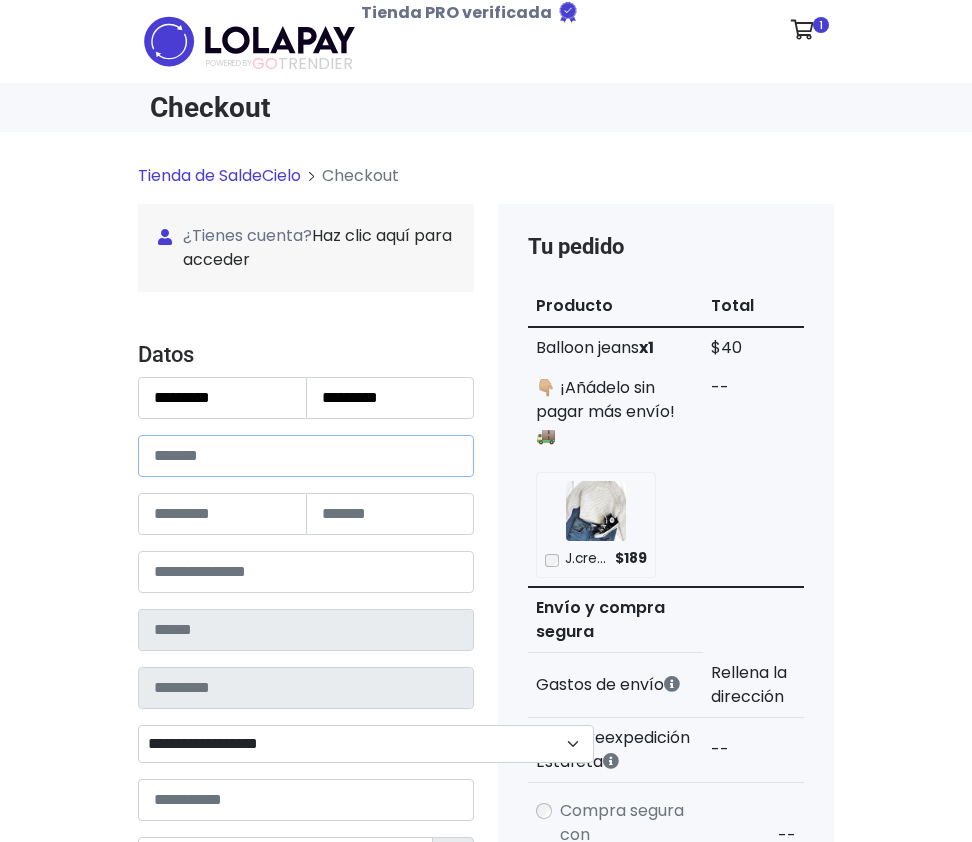 click at bounding box center [306, 456] 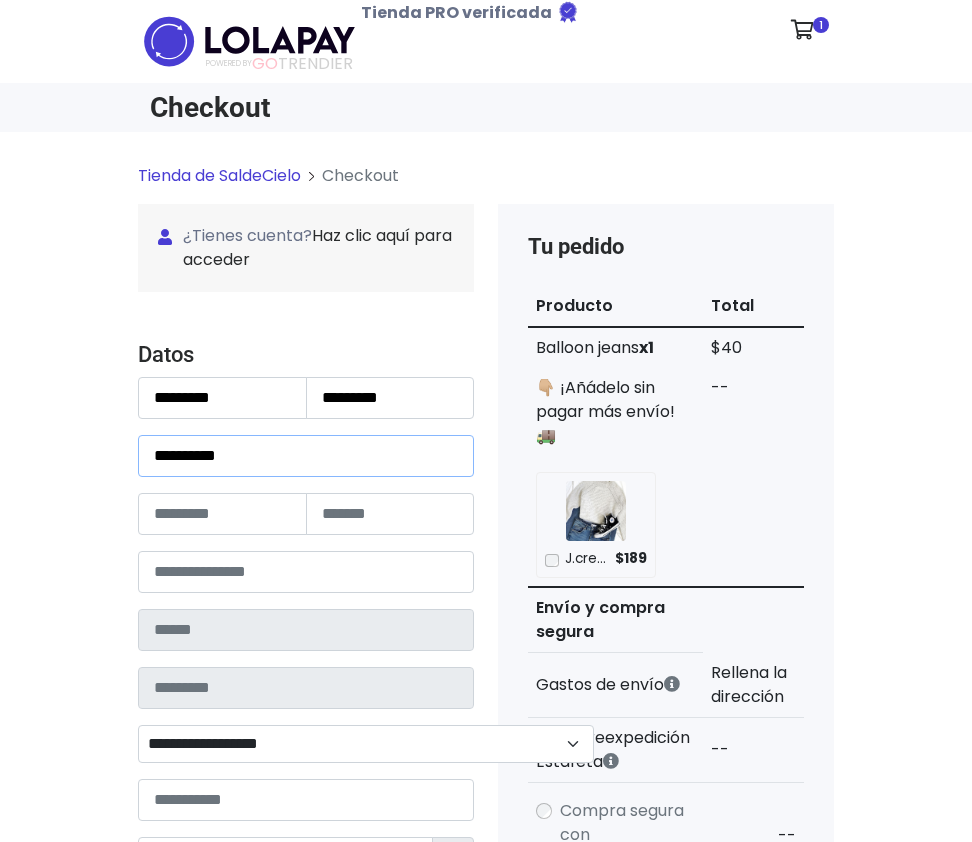 type on "**********" 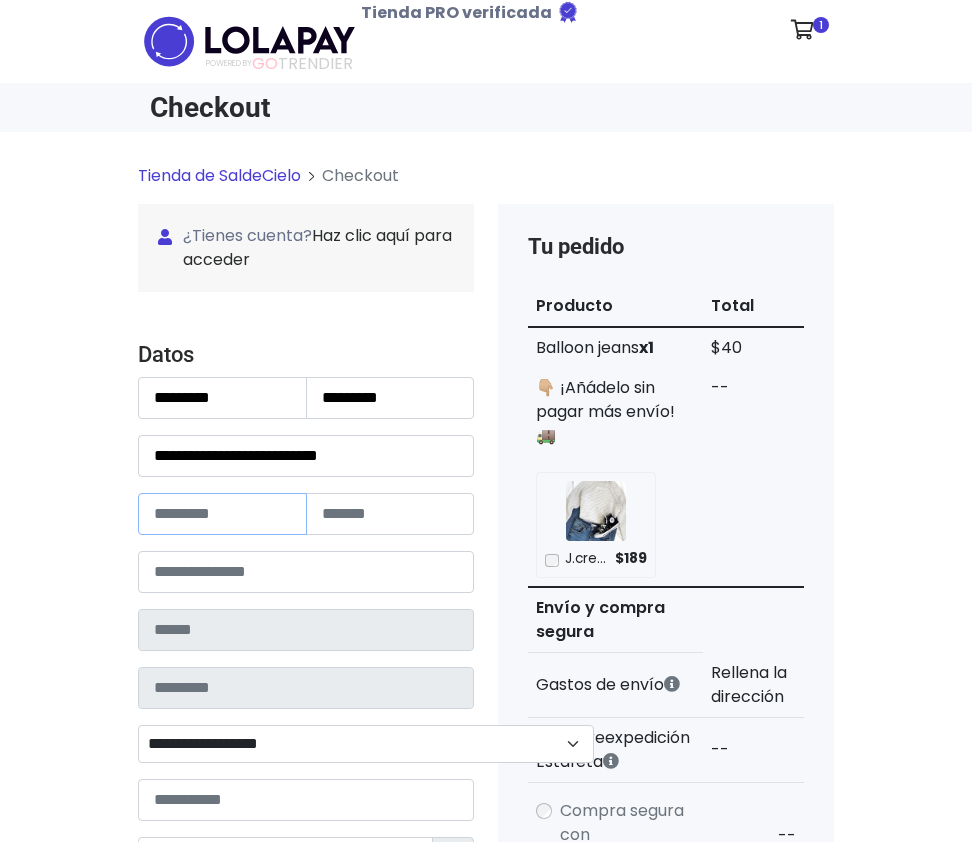 click at bounding box center (222, 514) 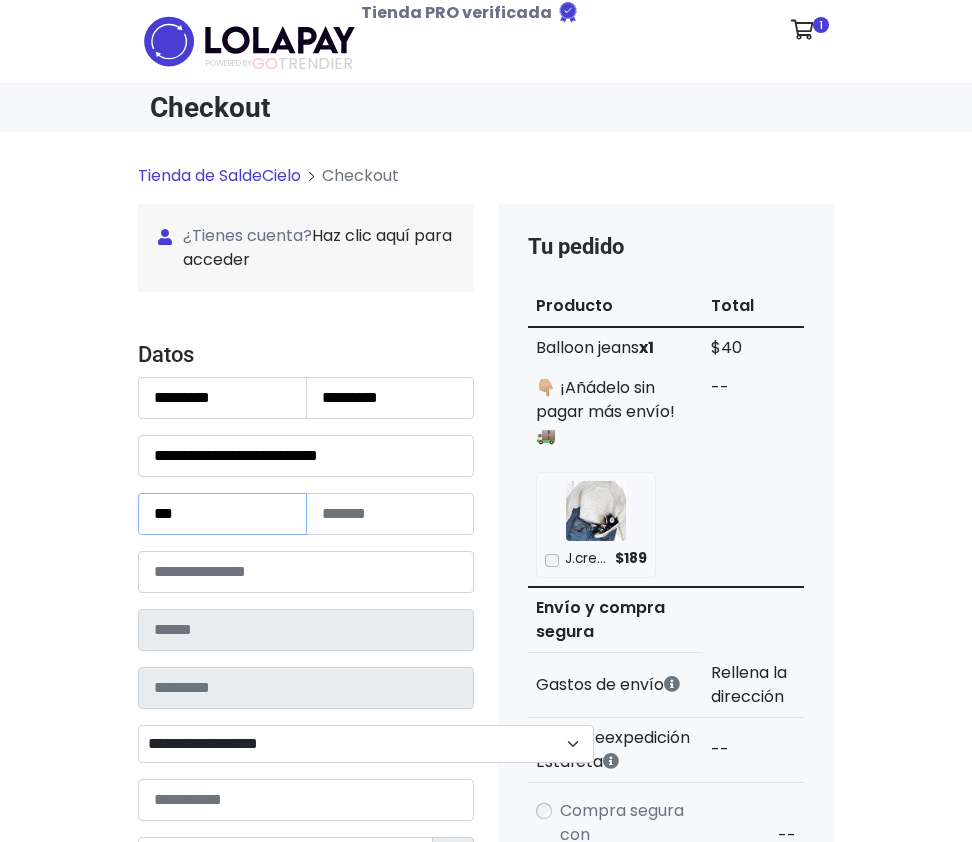 type on "***" 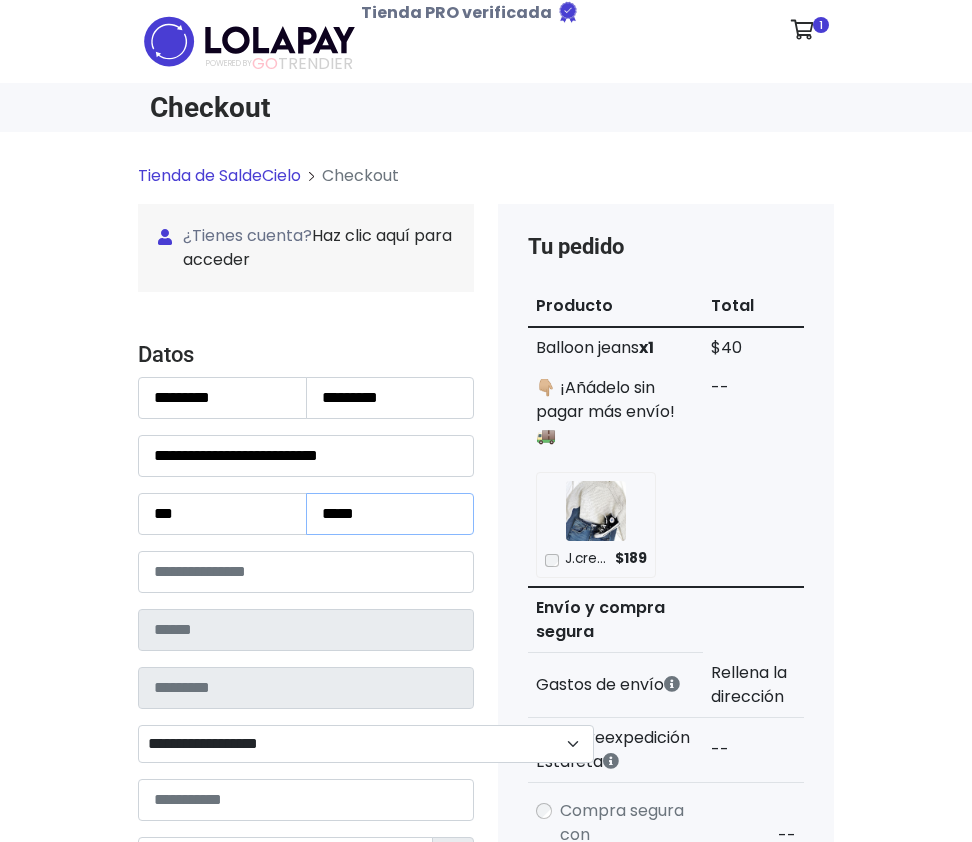 type on "********" 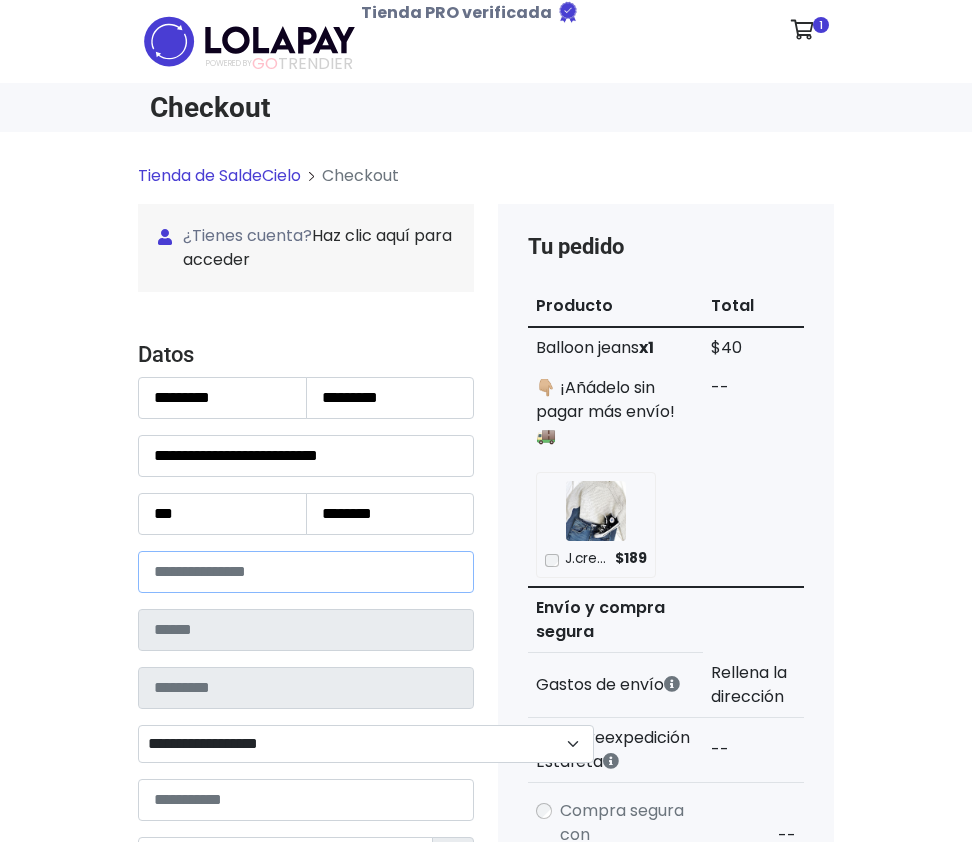 click at bounding box center [306, 572] 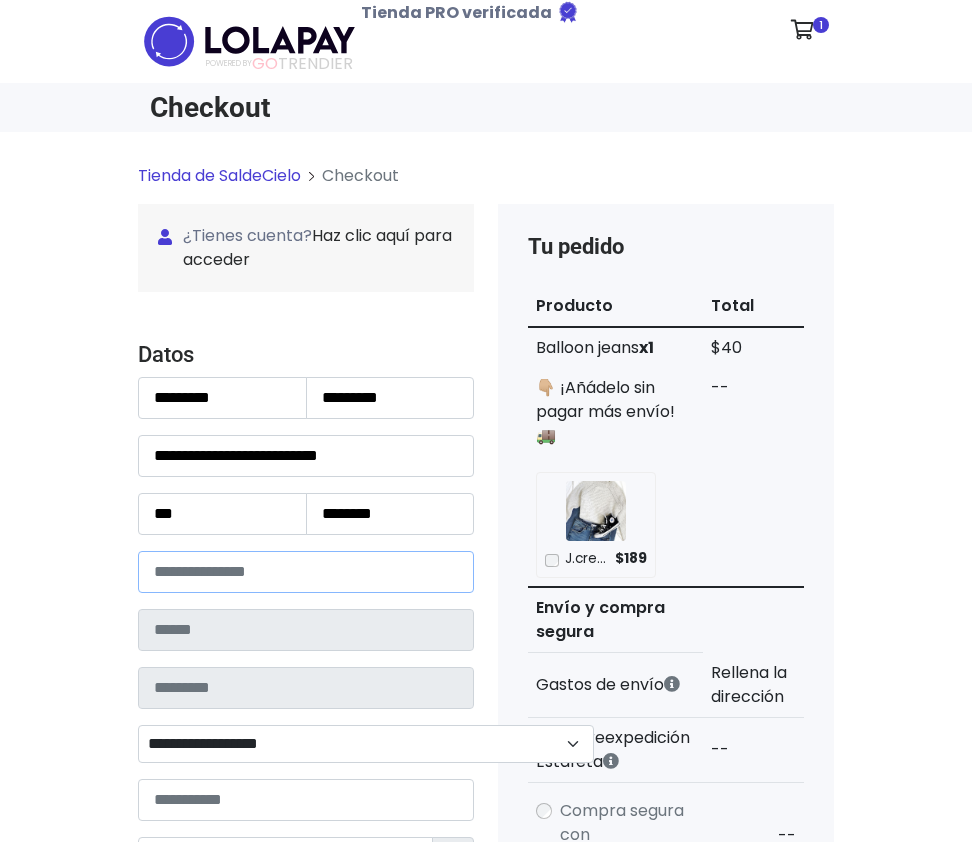type on "*****" 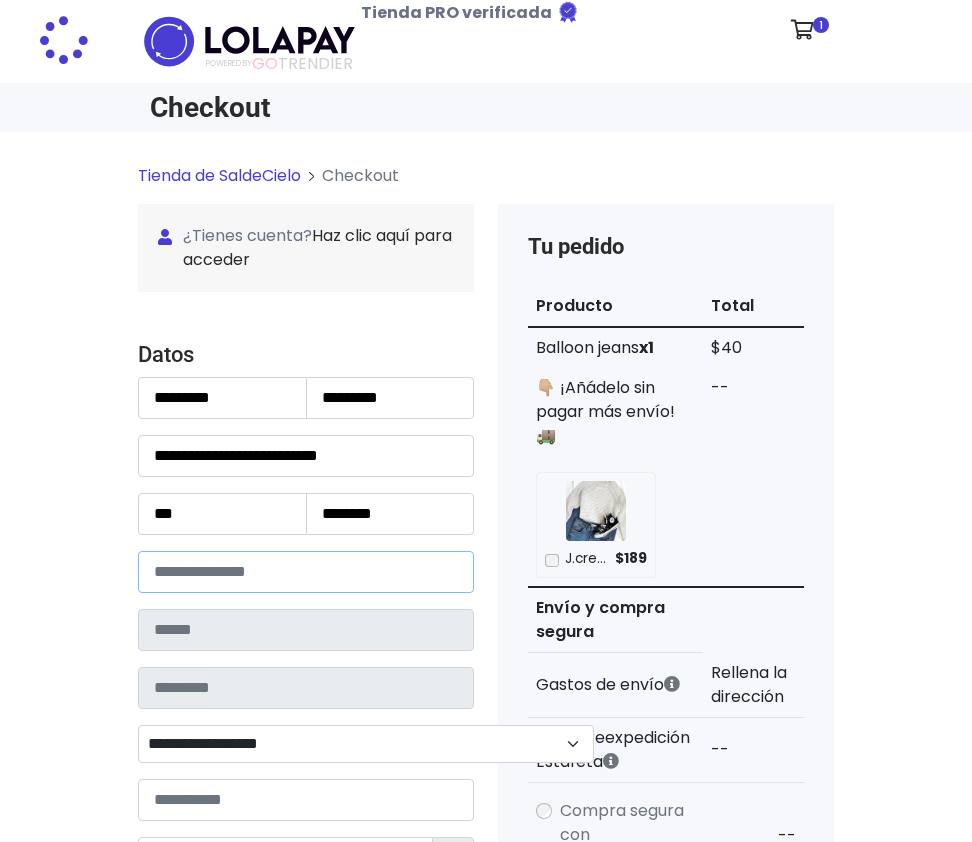 type on "**********" 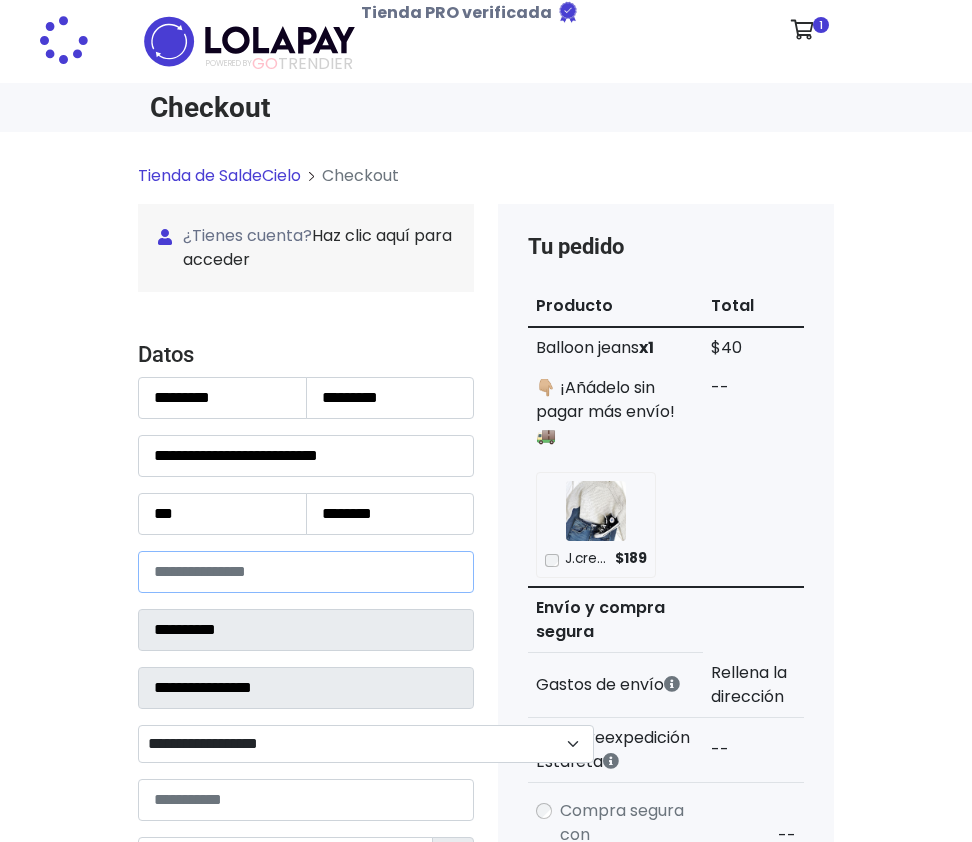 select 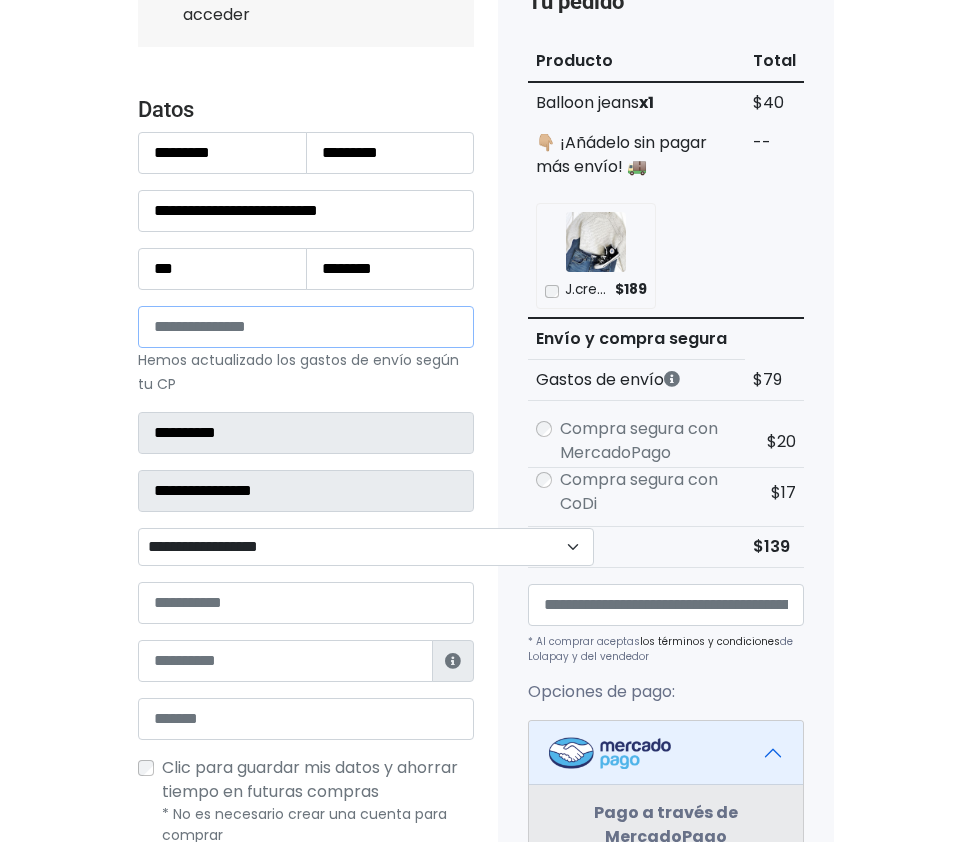 scroll, scrollTop: 246, scrollLeft: 0, axis: vertical 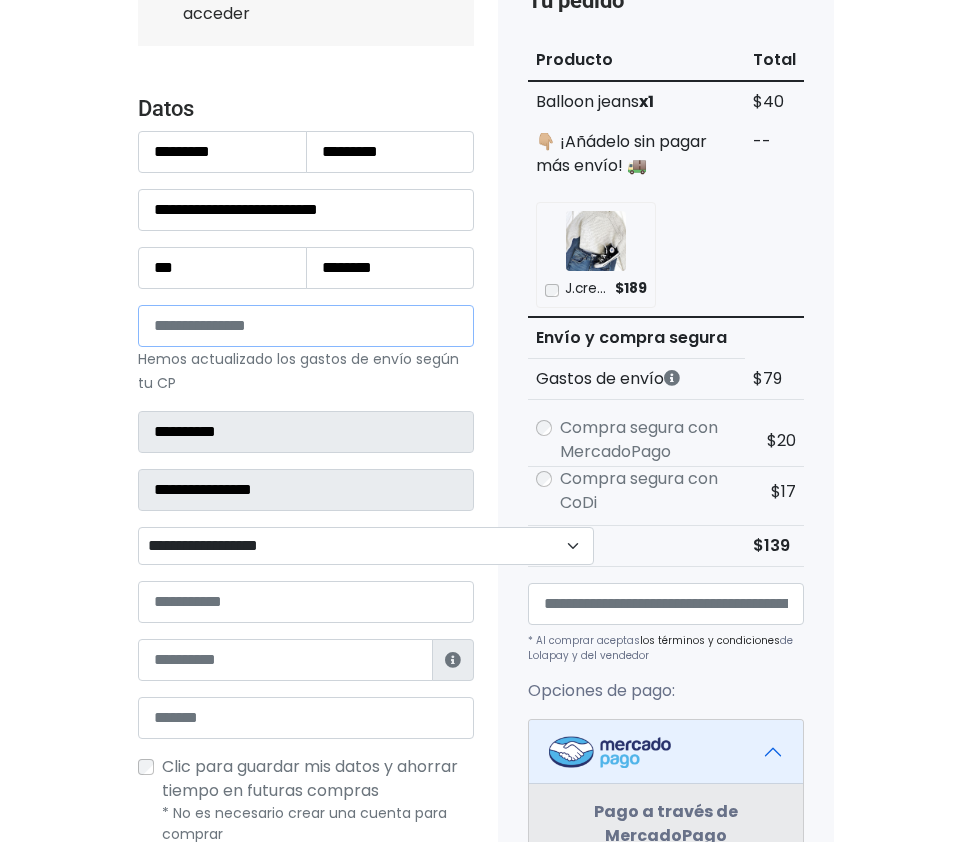 type on "*****" 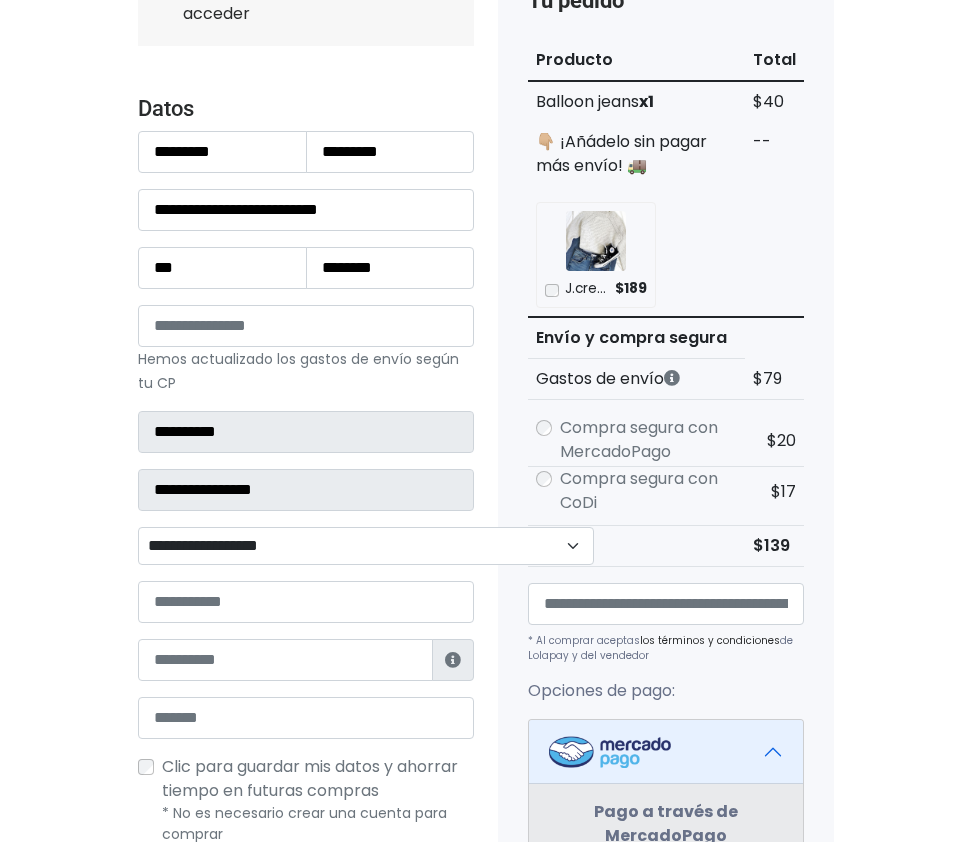 click on "**********" at bounding box center (366, 546) 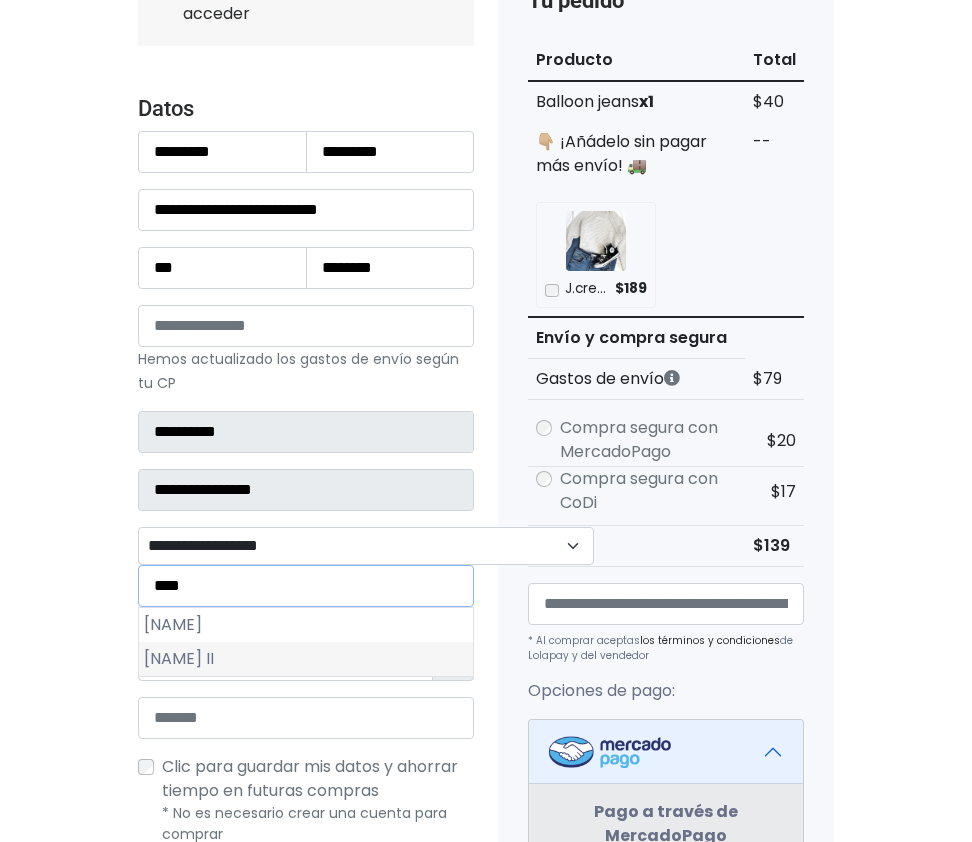 type on "****" 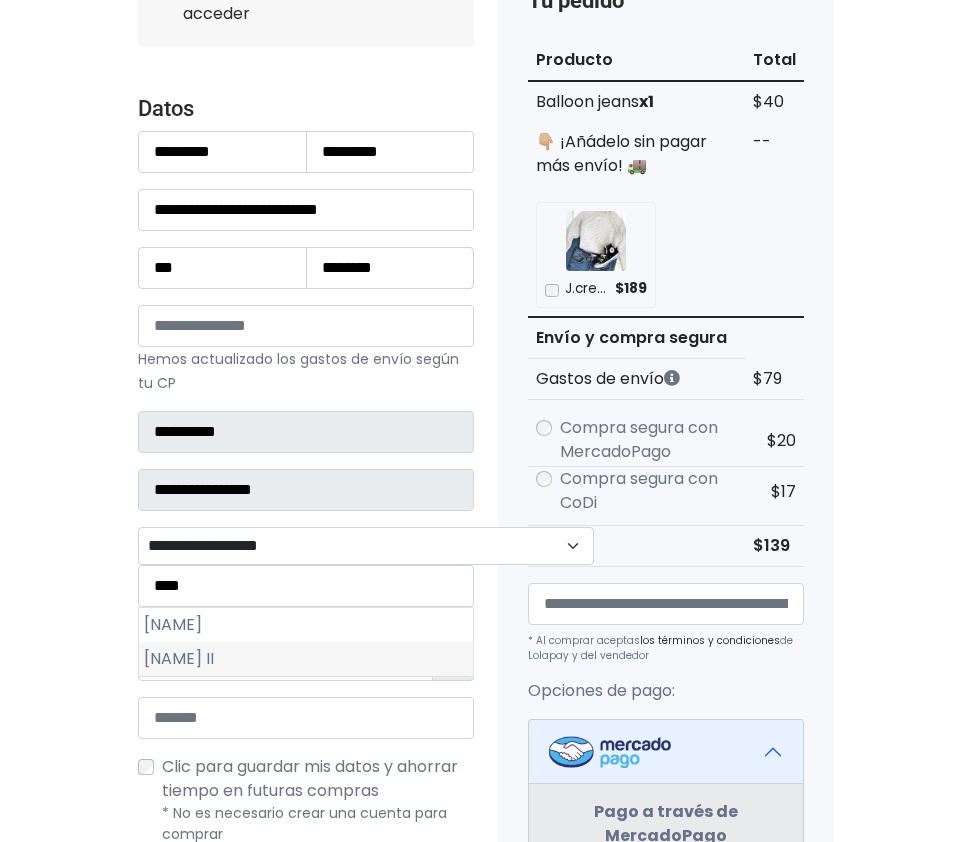 click on "Villas de Escobedo II" at bounding box center (306, 659) 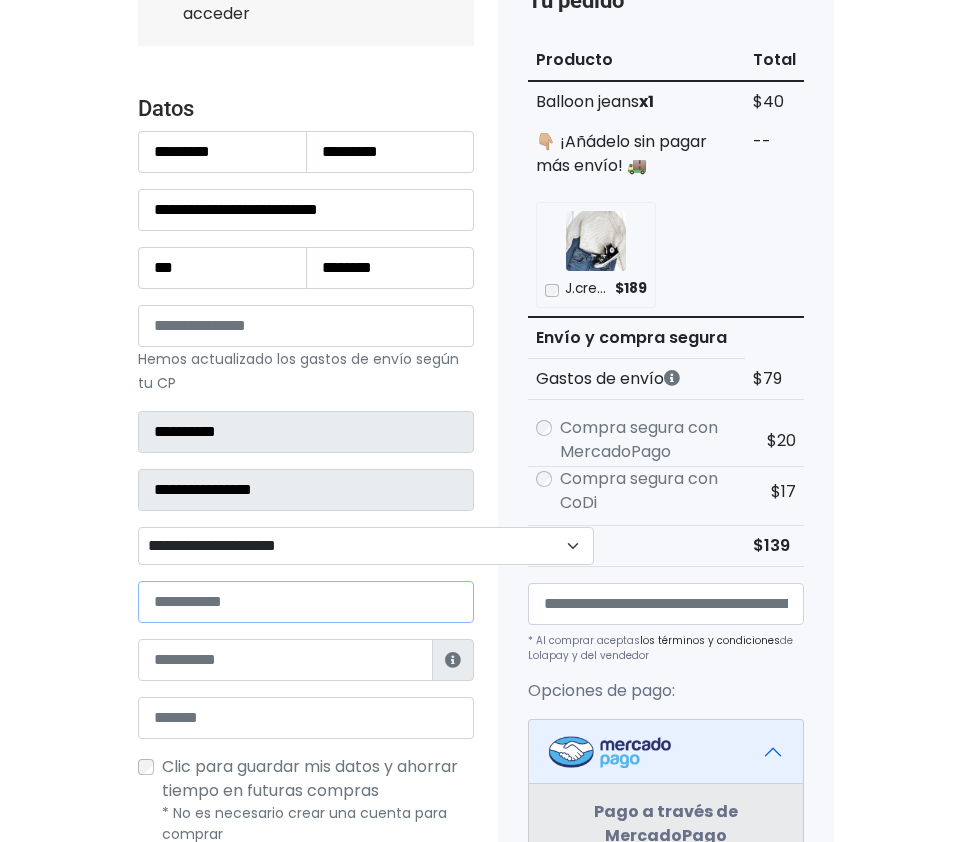 click at bounding box center [306, 602] 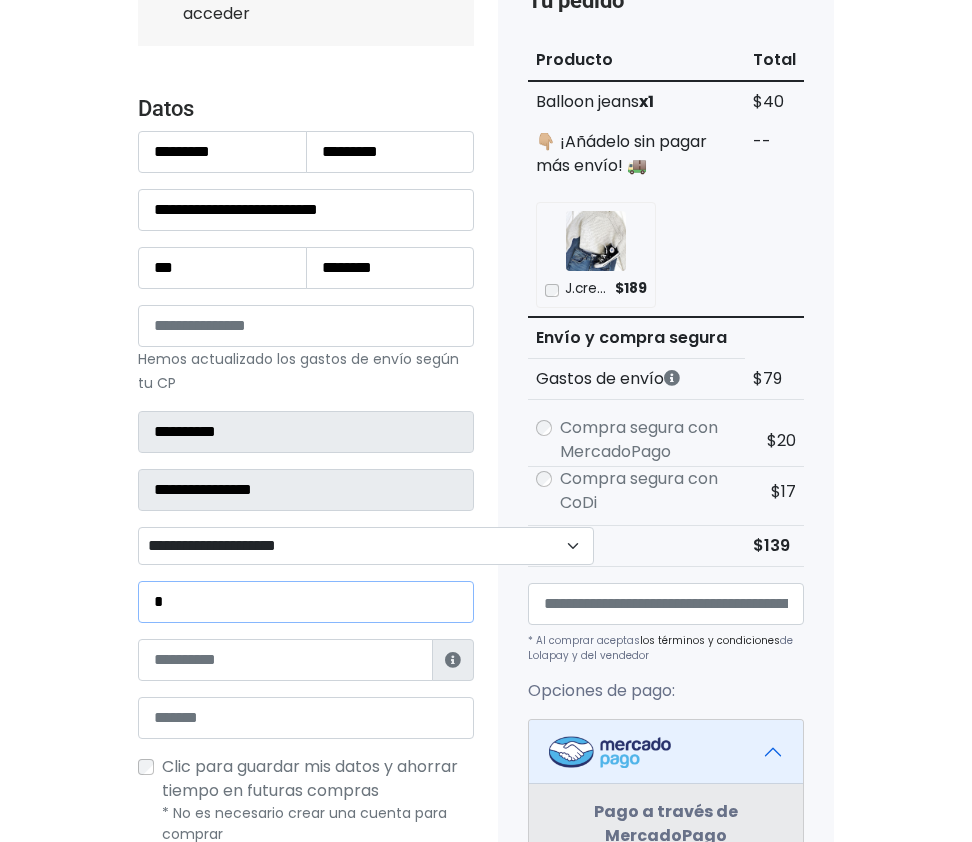 type on "**********" 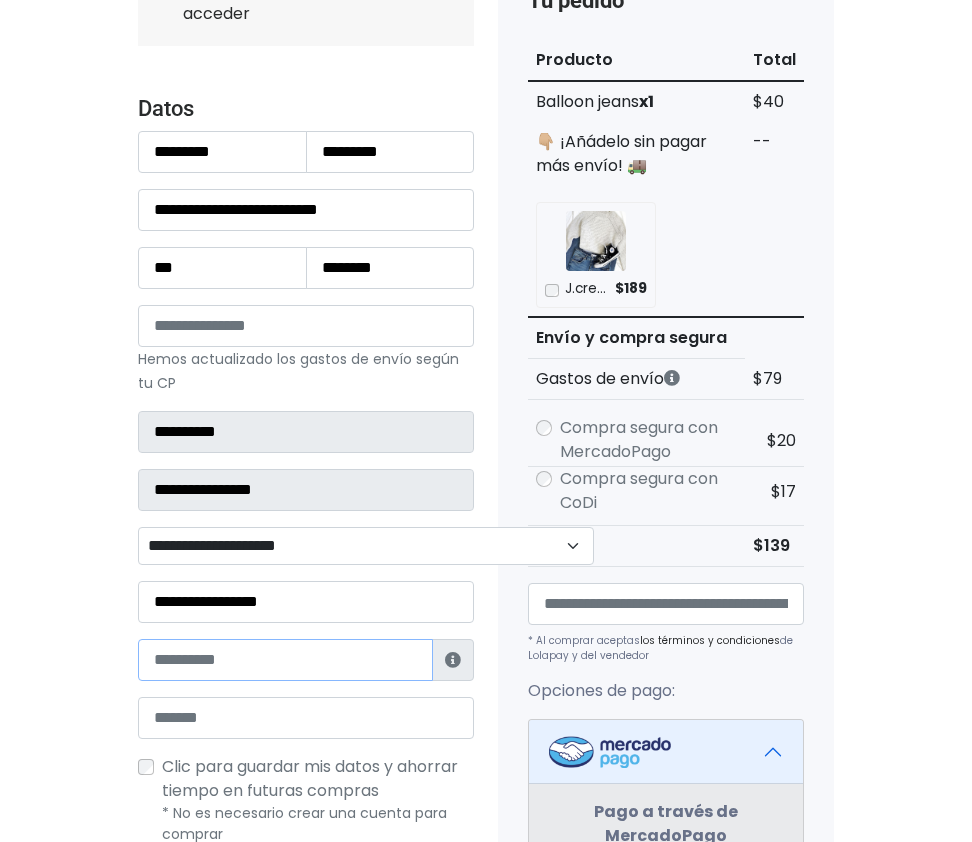 click at bounding box center [285, 660] 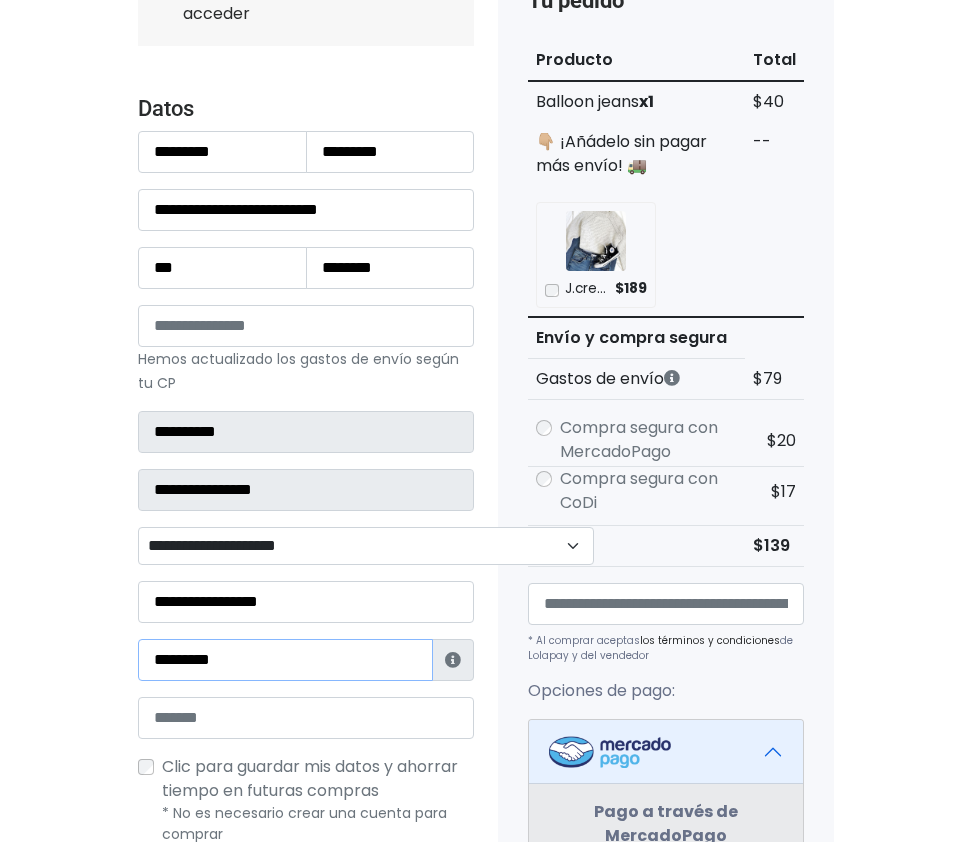 type on "**********" 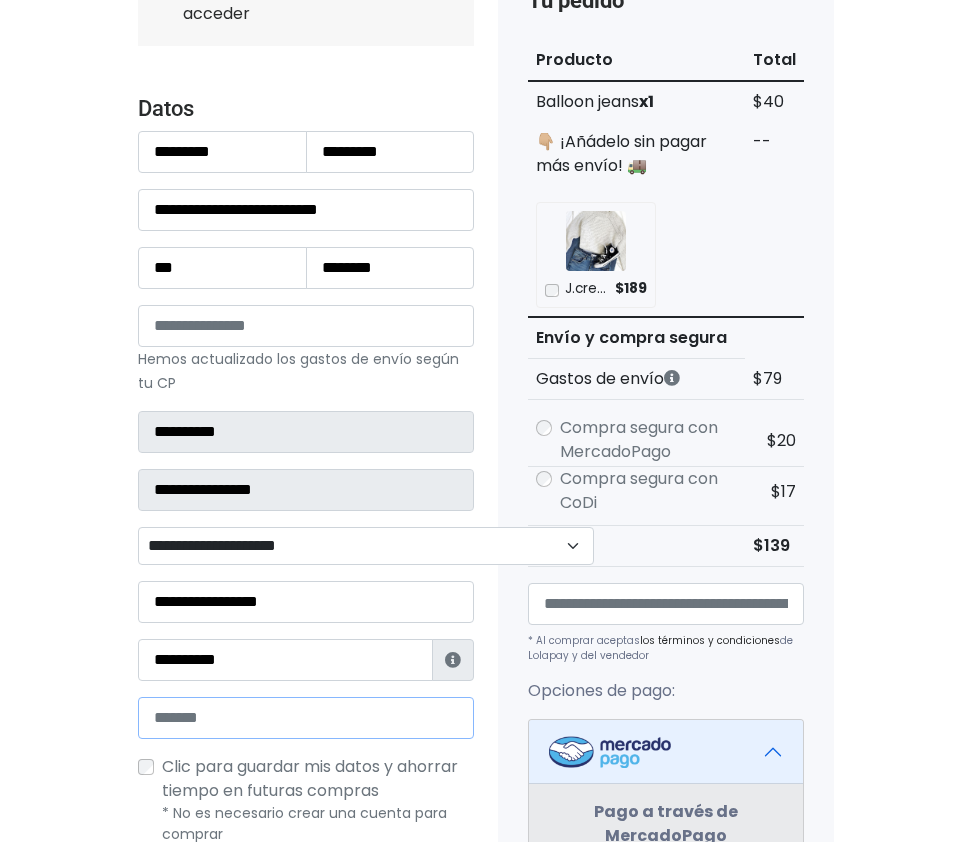 click at bounding box center (306, 718) 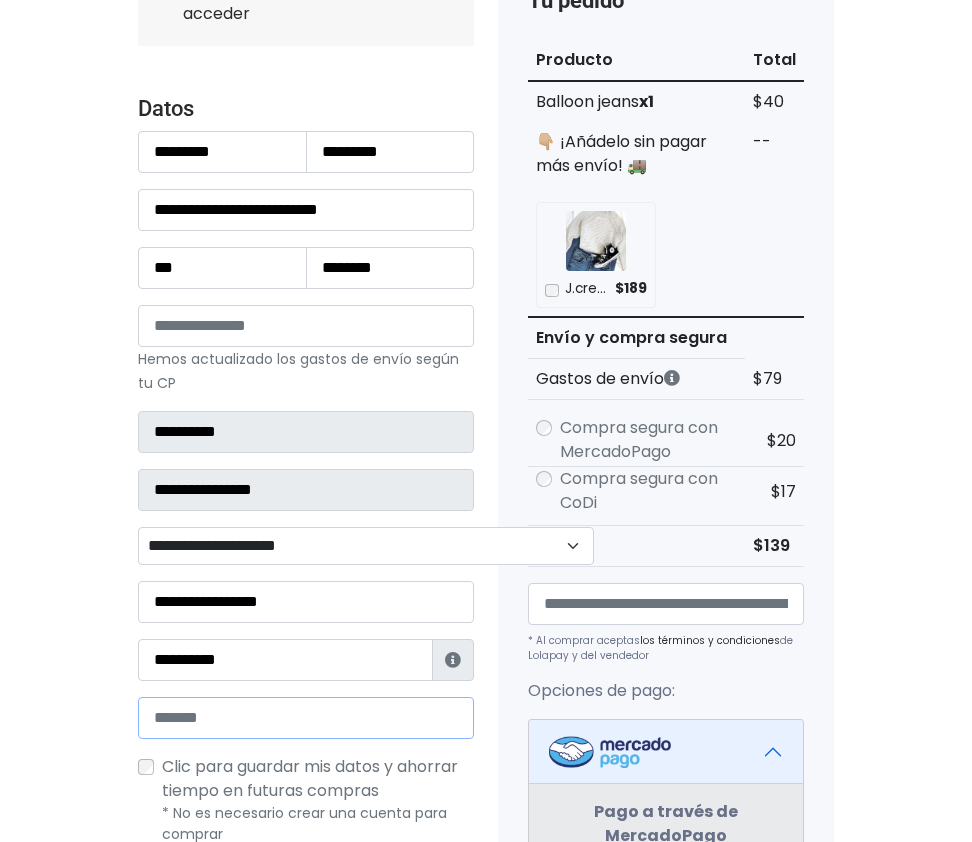 type on "**********" 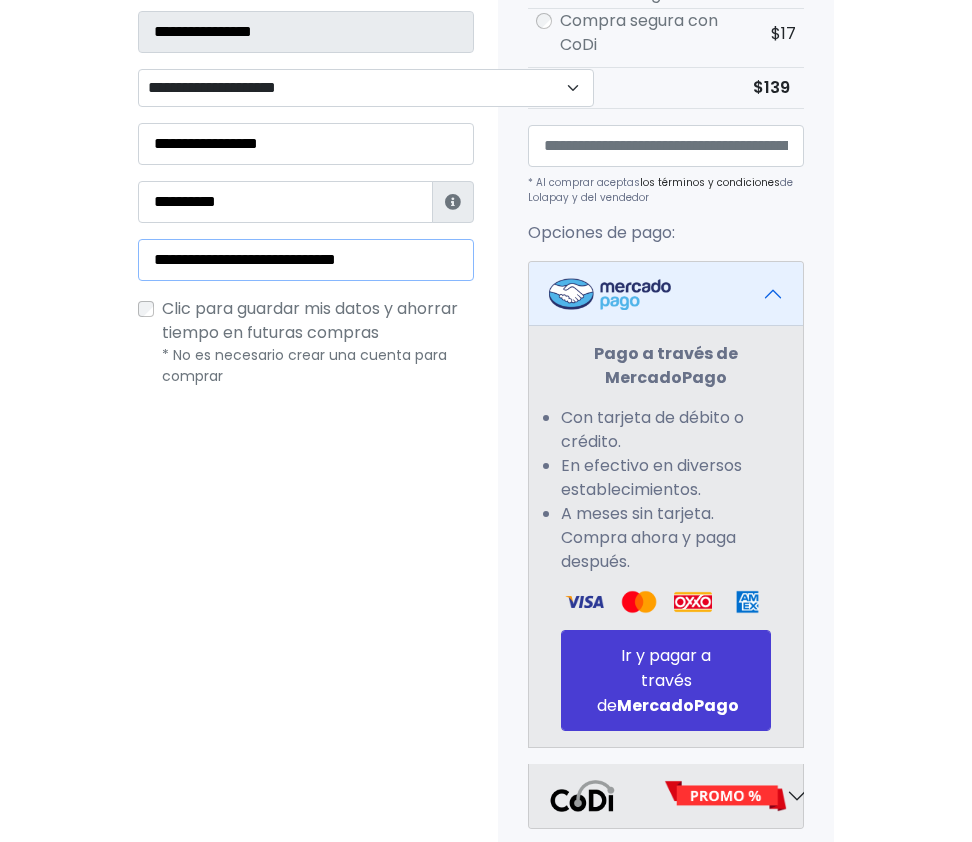scroll, scrollTop: 705, scrollLeft: 0, axis: vertical 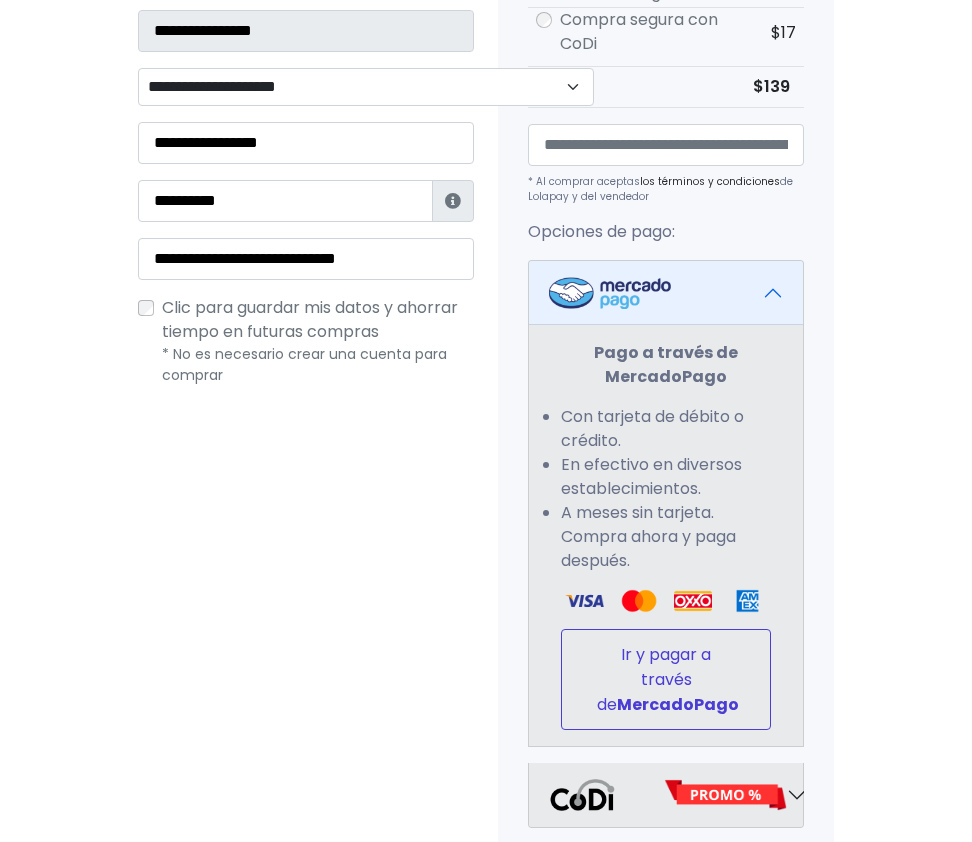 click on "Ir y pagar a través de  MercadoPago" at bounding box center [666, 679] 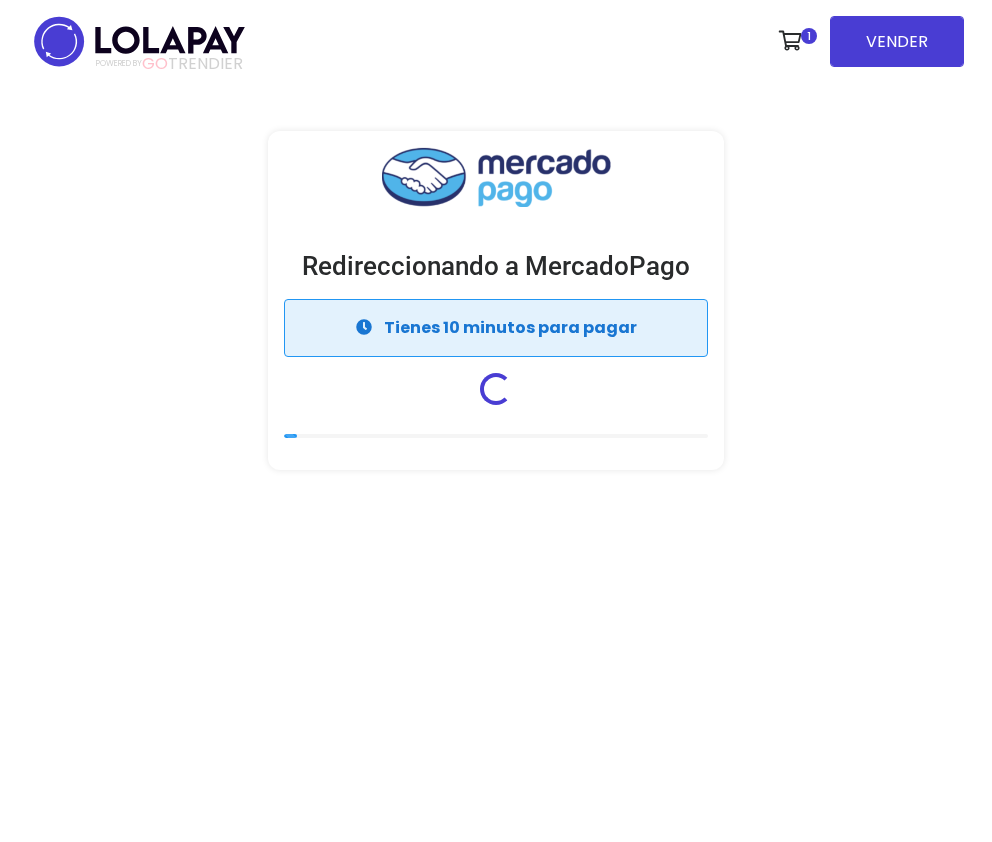 scroll, scrollTop: 0, scrollLeft: 0, axis: both 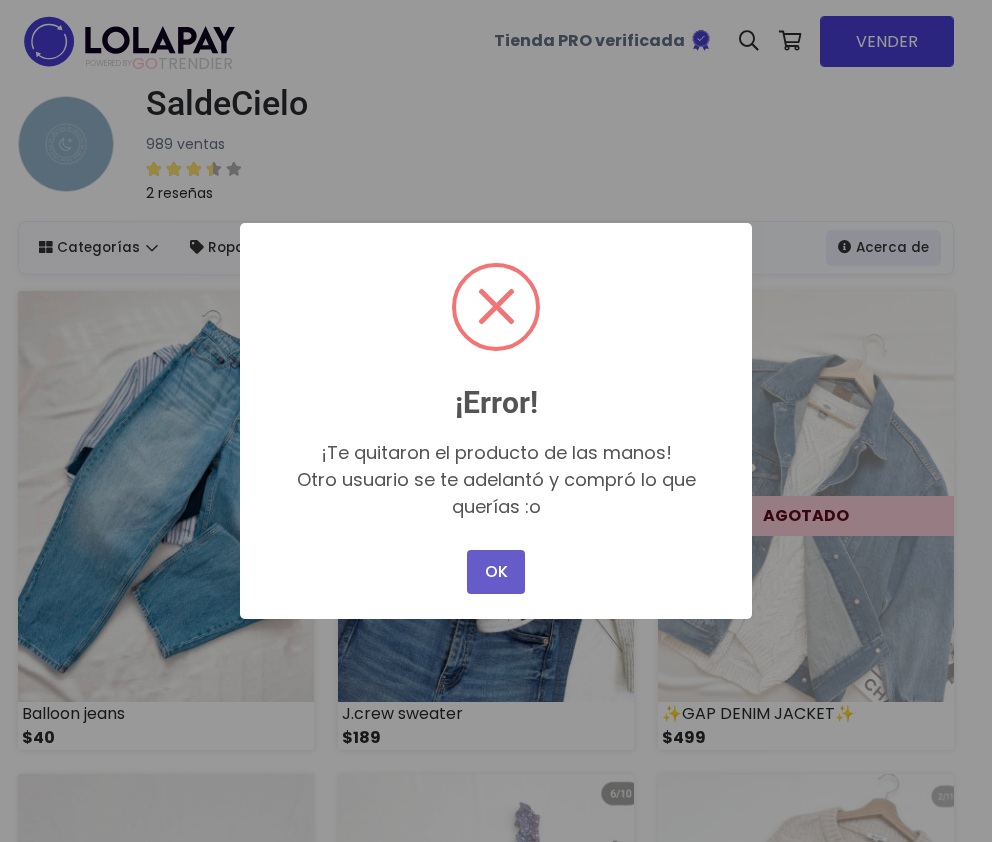 click on "OK" at bounding box center (496, 572) 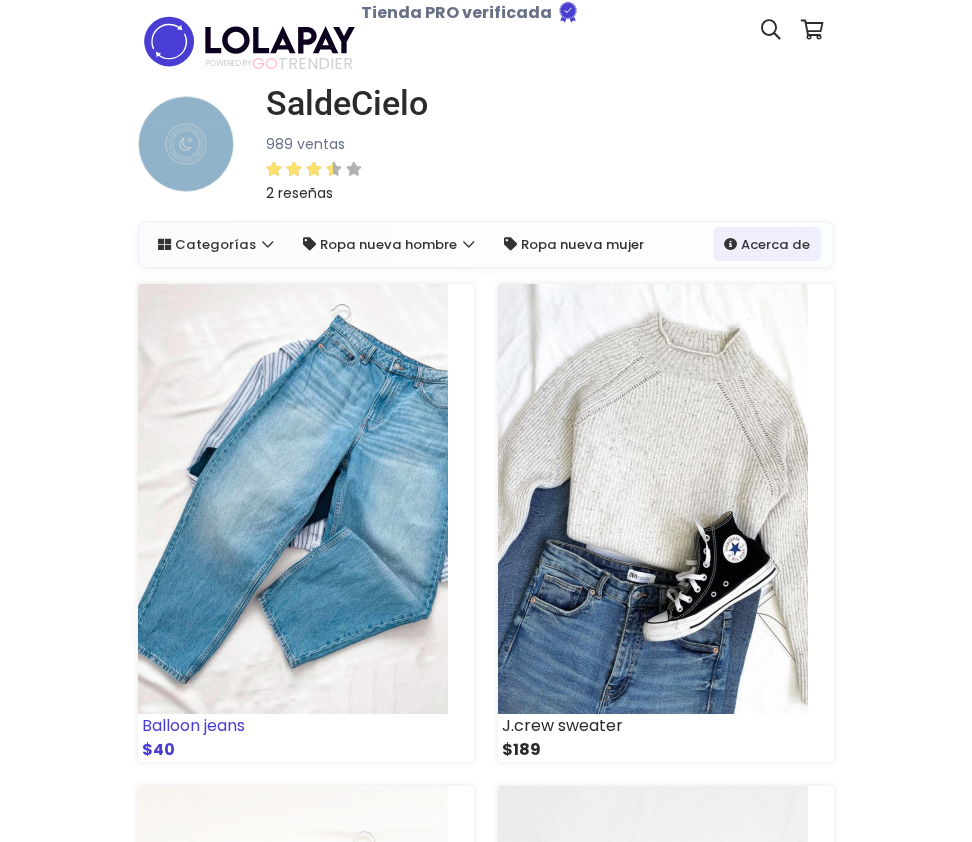 click at bounding box center (293, 499) 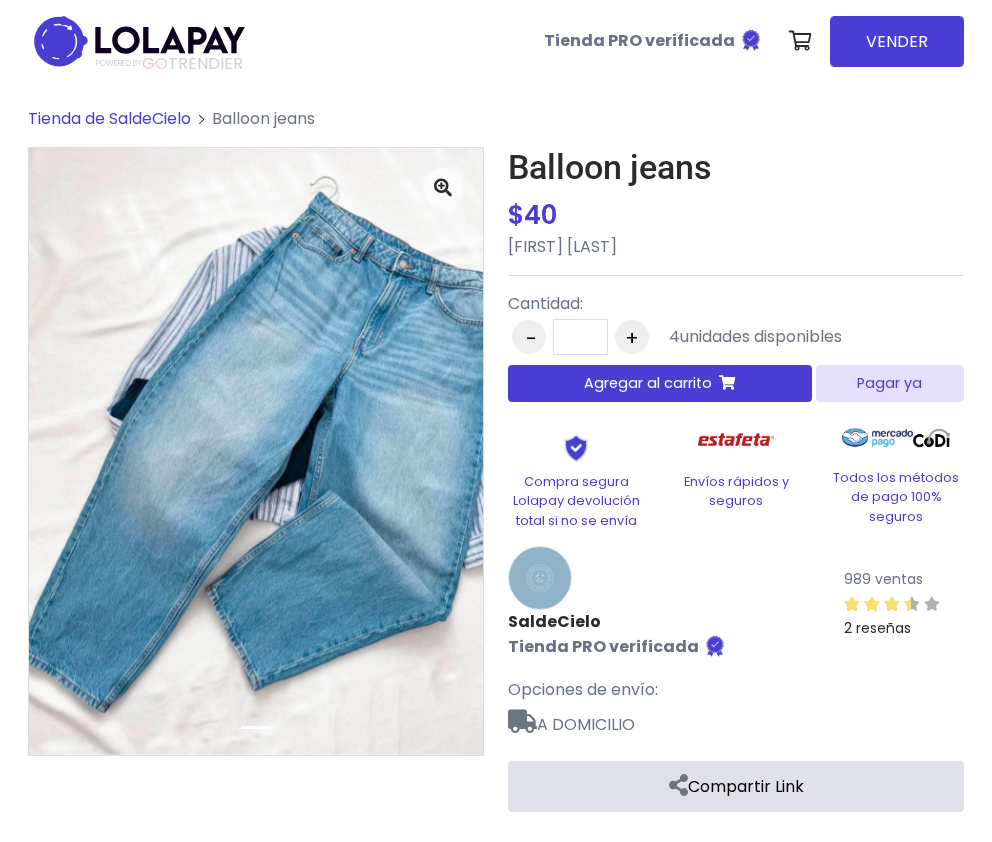 scroll, scrollTop: 0, scrollLeft: 0, axis: both 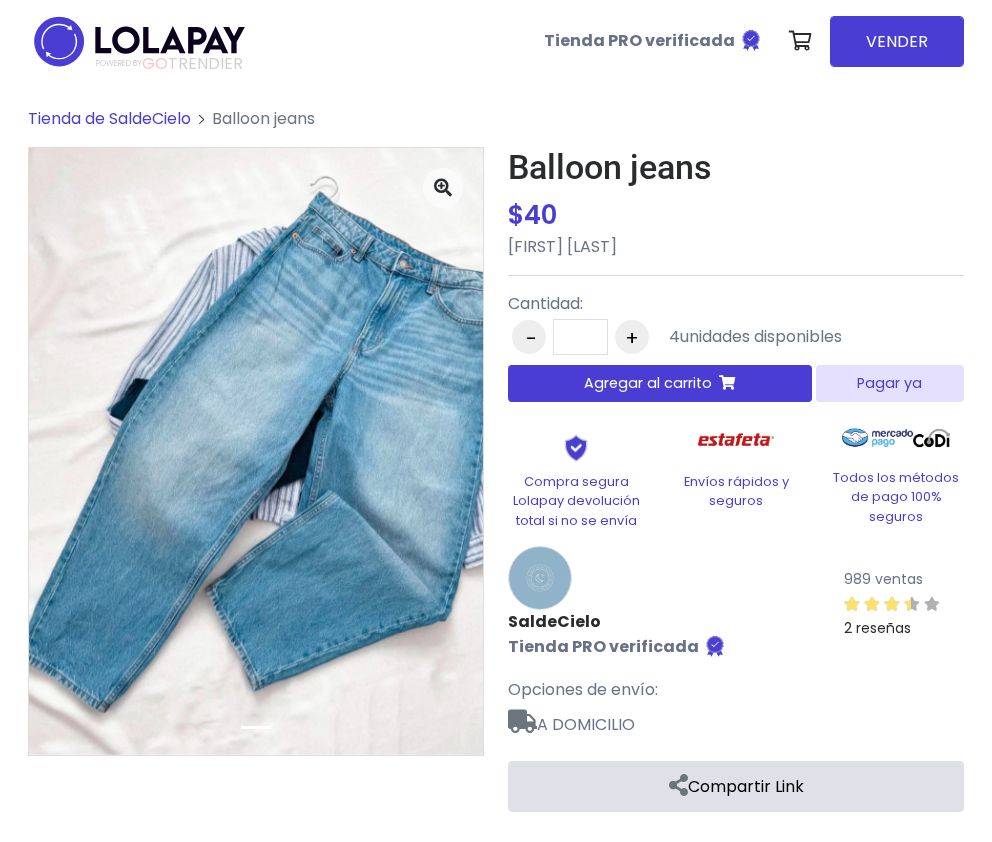 click on "Pagar ya" at bounding box center (890, 383) 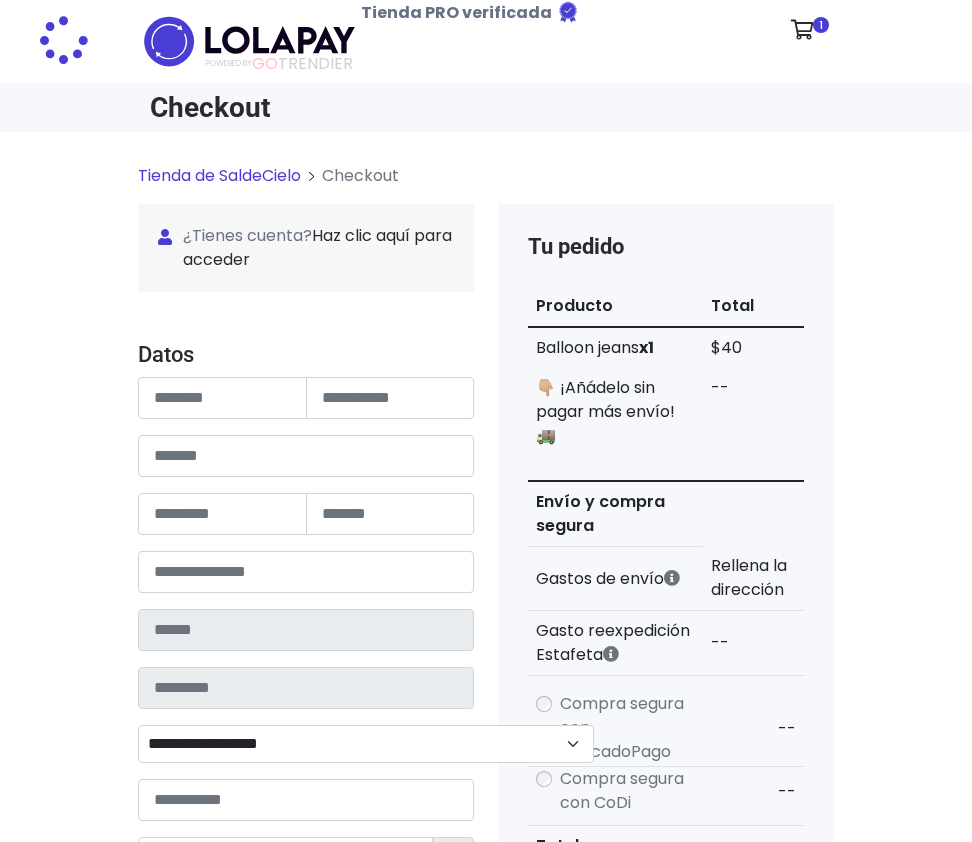 scroll, scrollTop: 0, scrollLeft: 0, axis: both 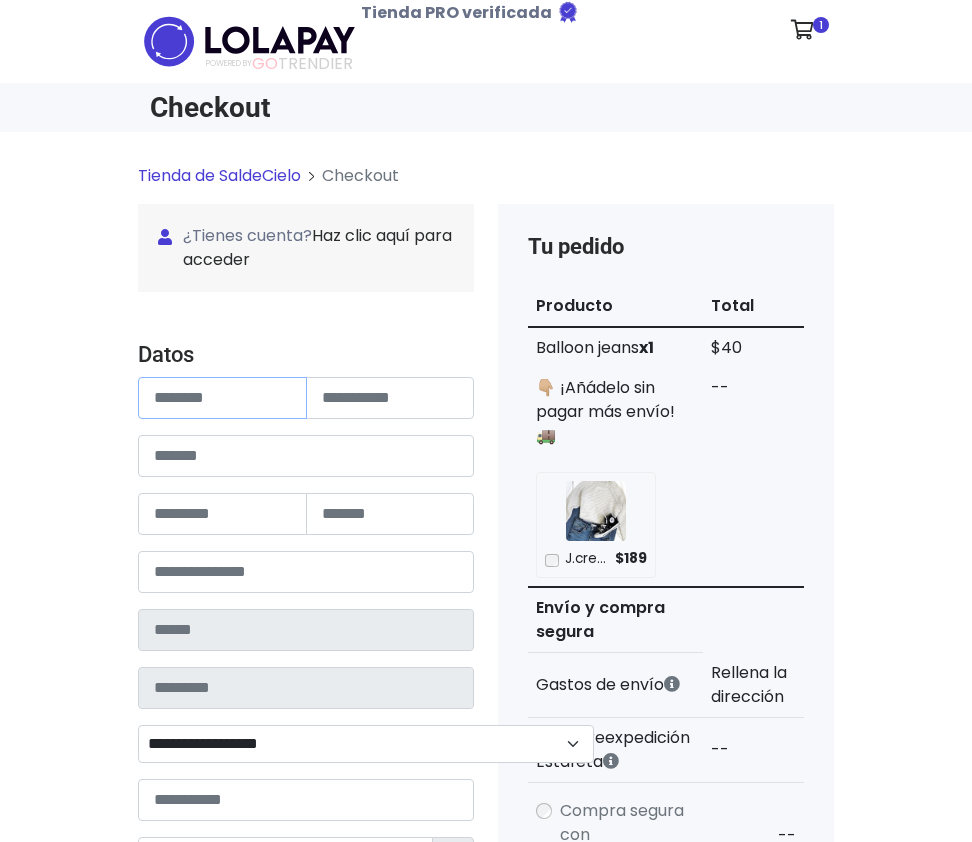 click at bounding box center [222, 398] 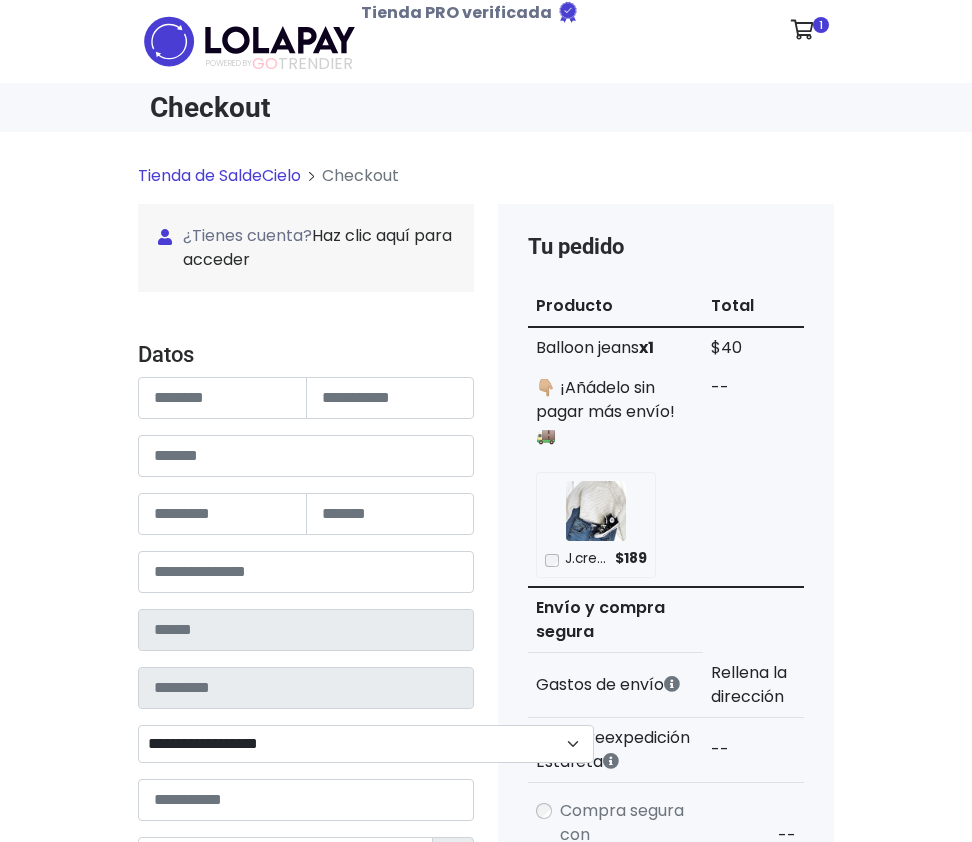 click at bounding box center [306, 322] 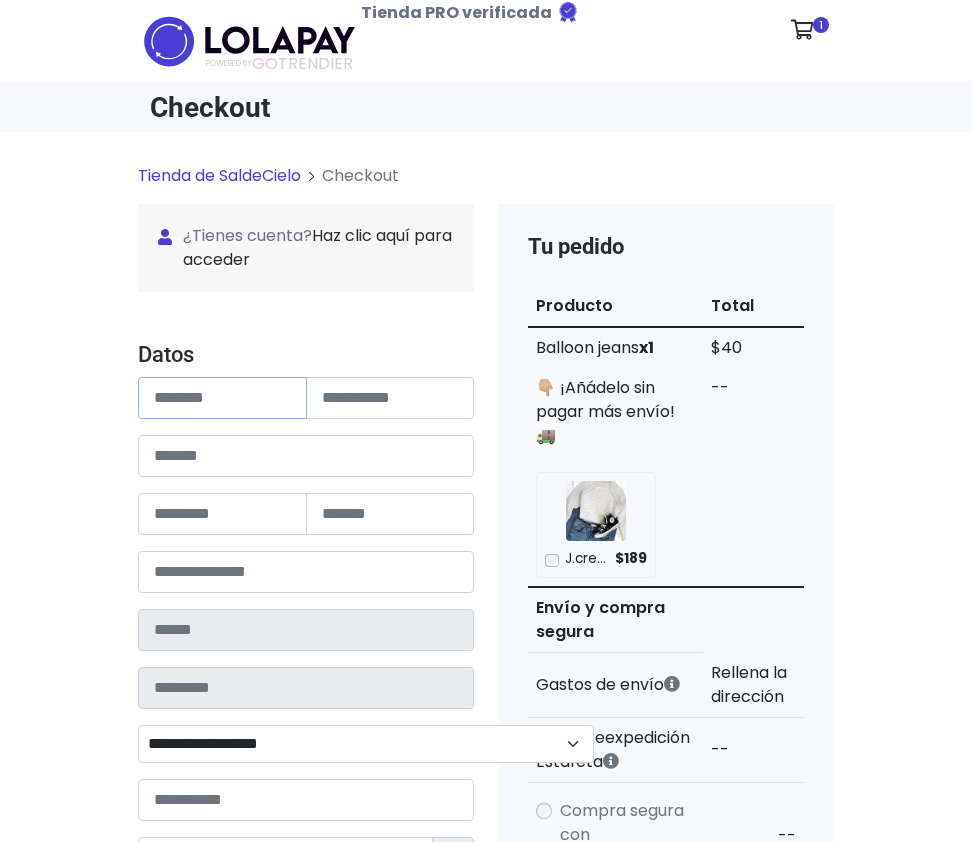 click at bounding box center [222, 398] 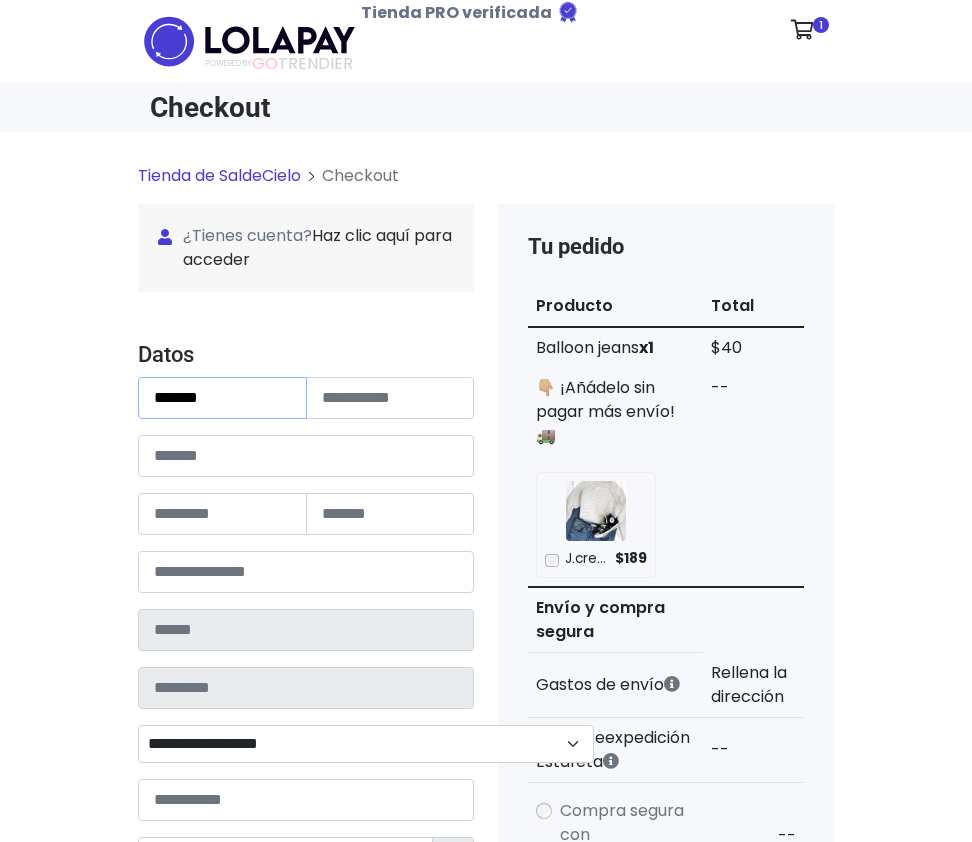 type on "*******" 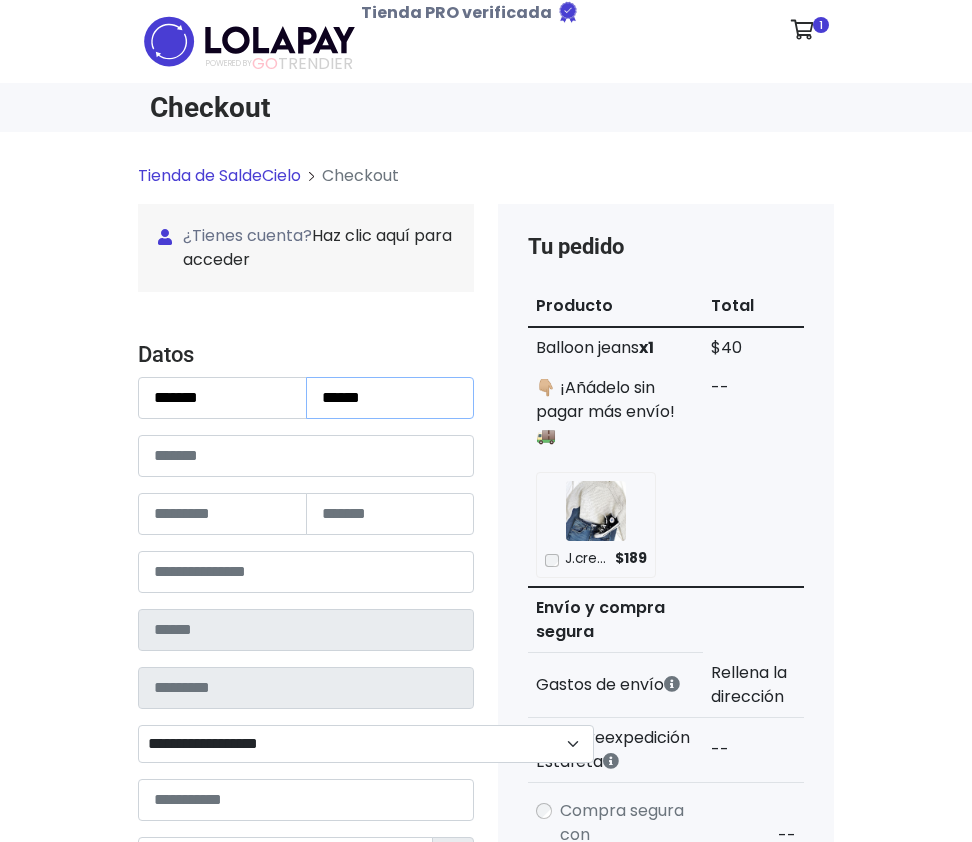 type on "******" 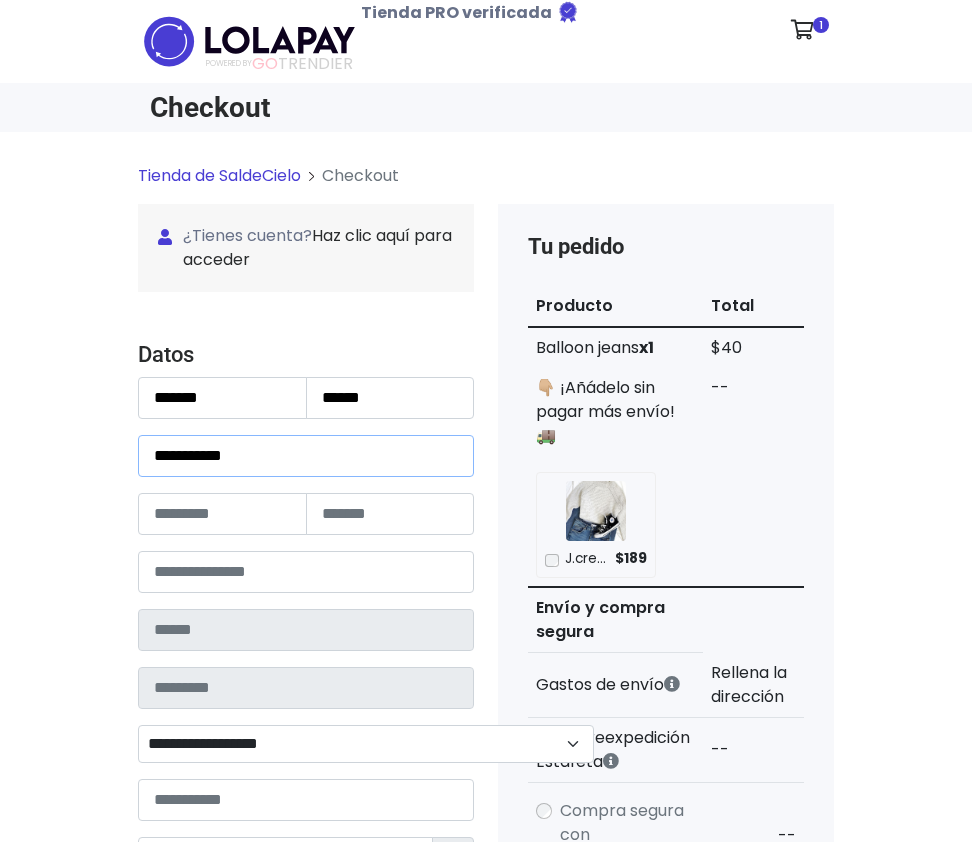 type on "**********" 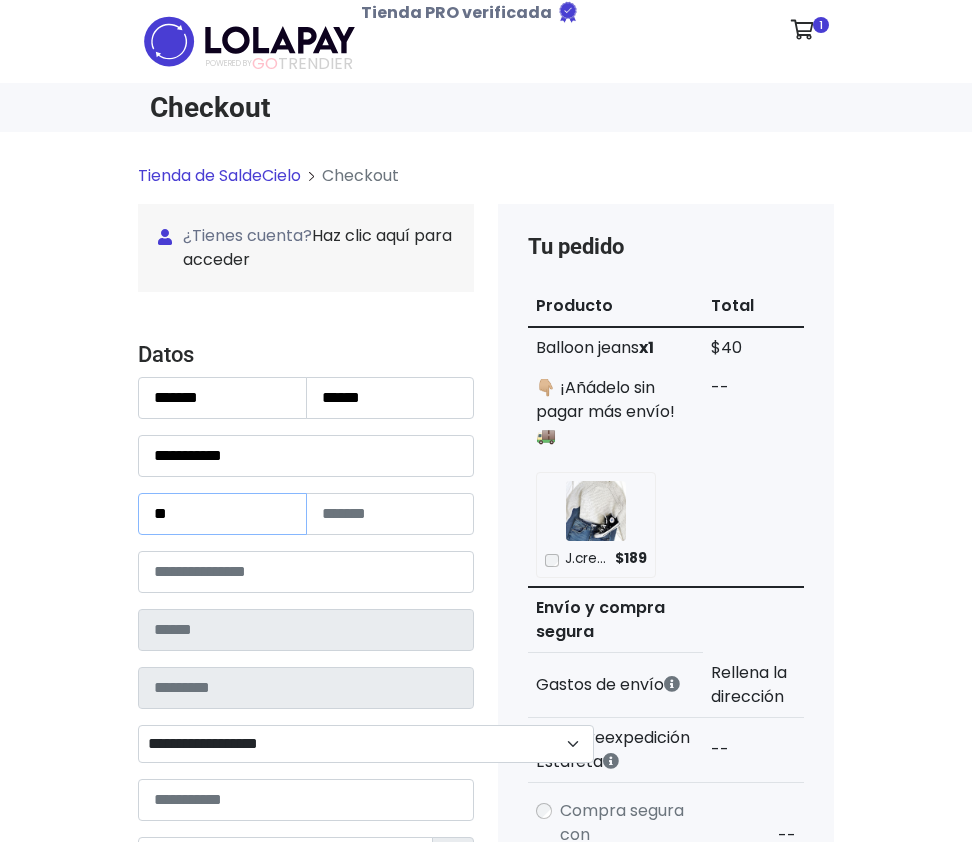 type on "**" 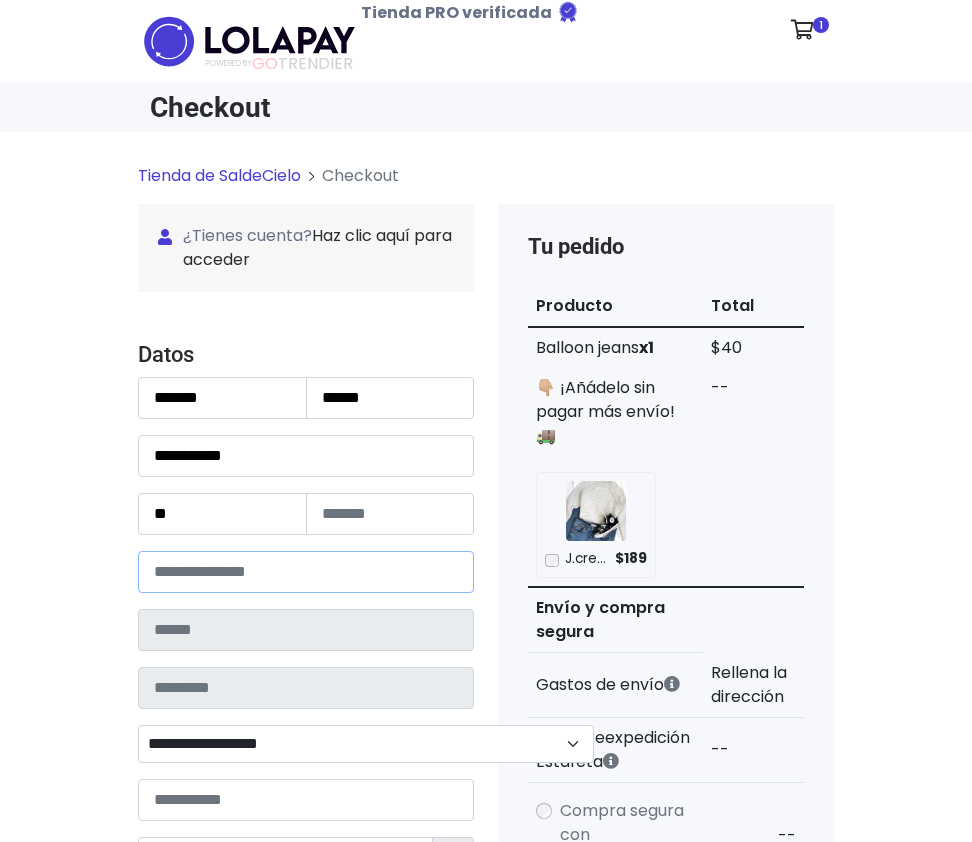 type on "*****" 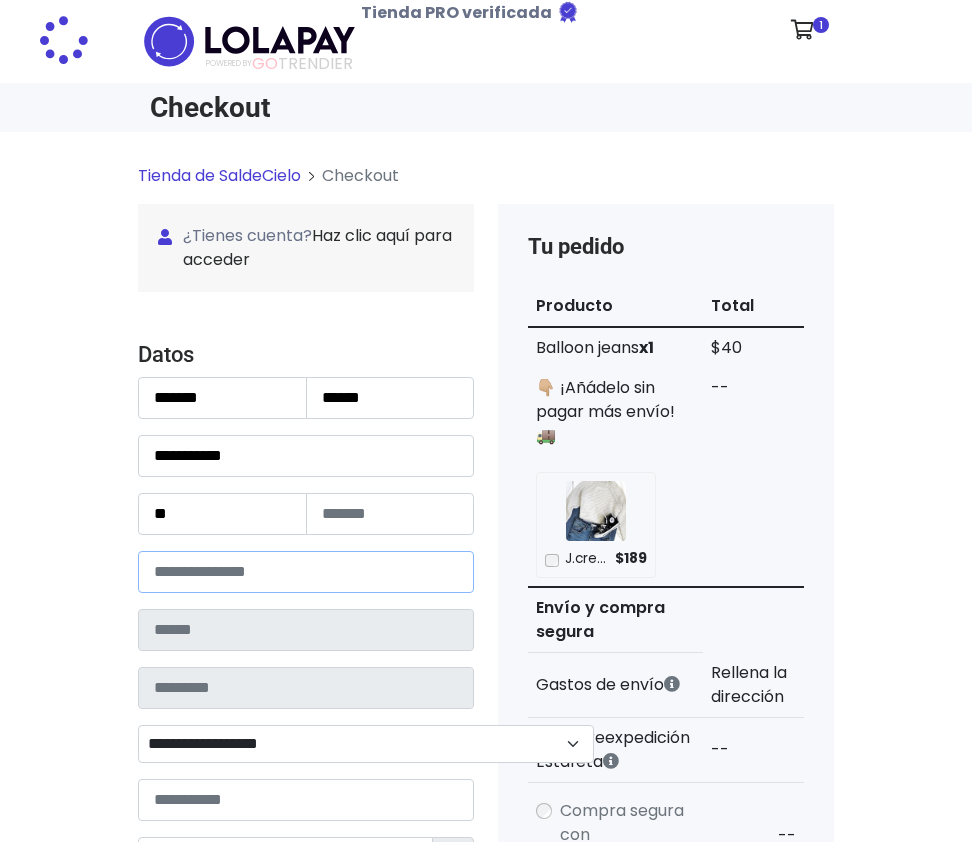 type on "**********" 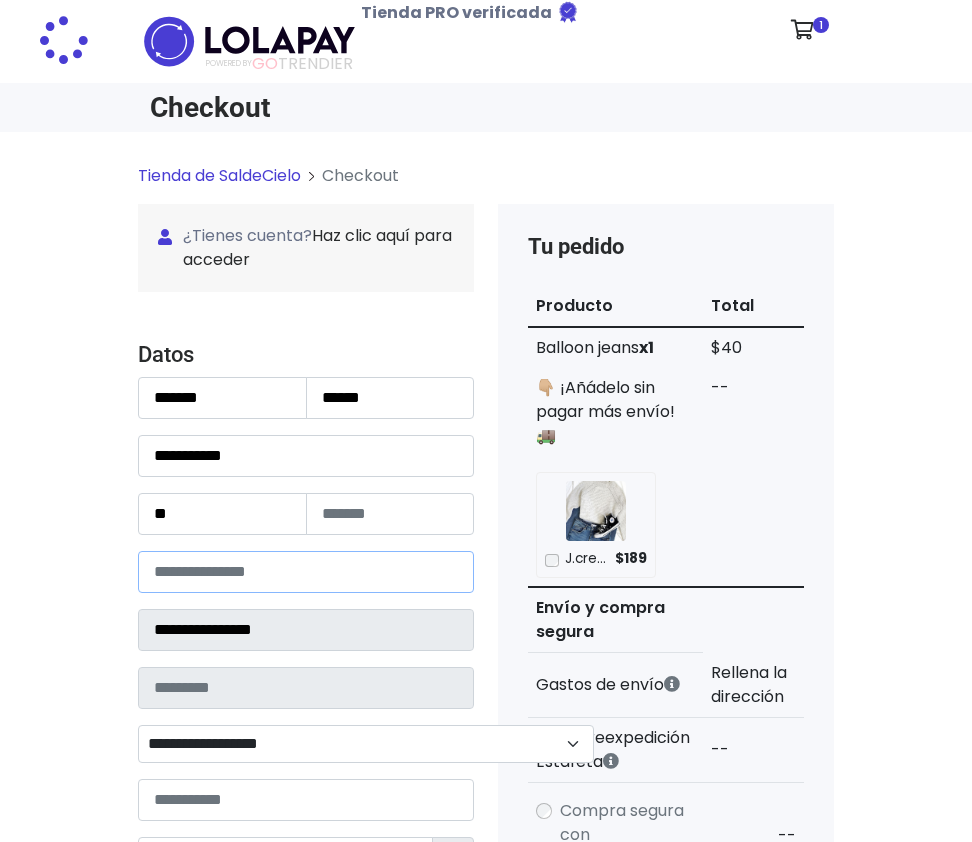 type on "**********" 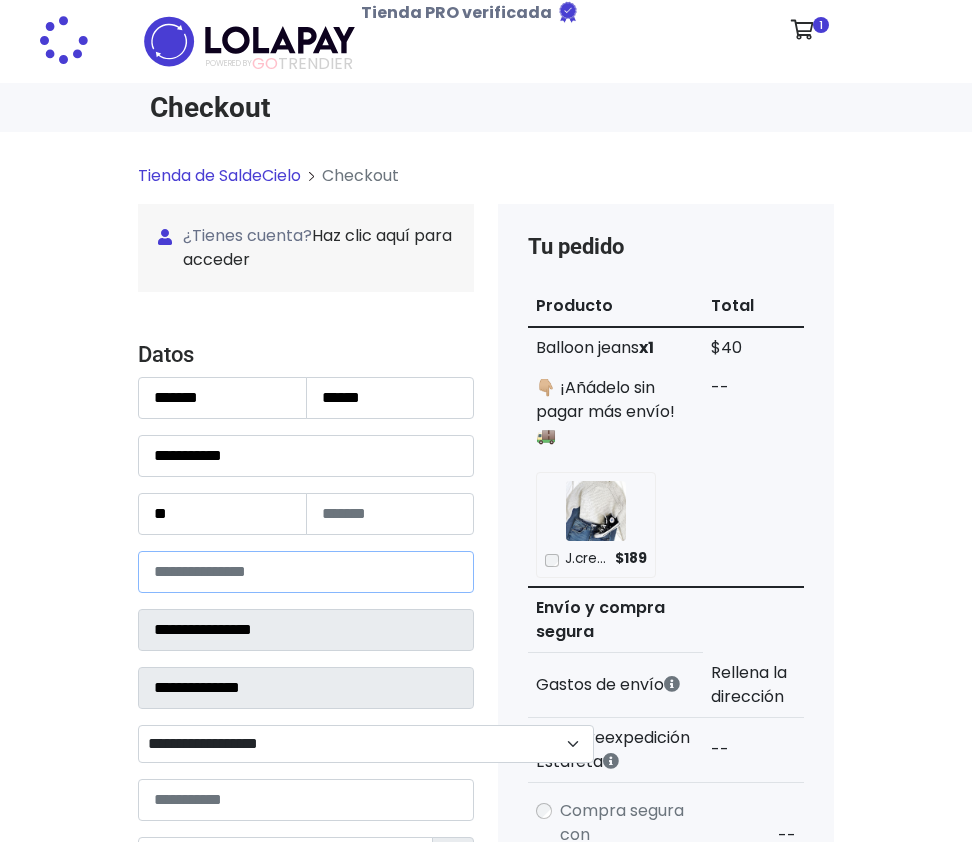 select 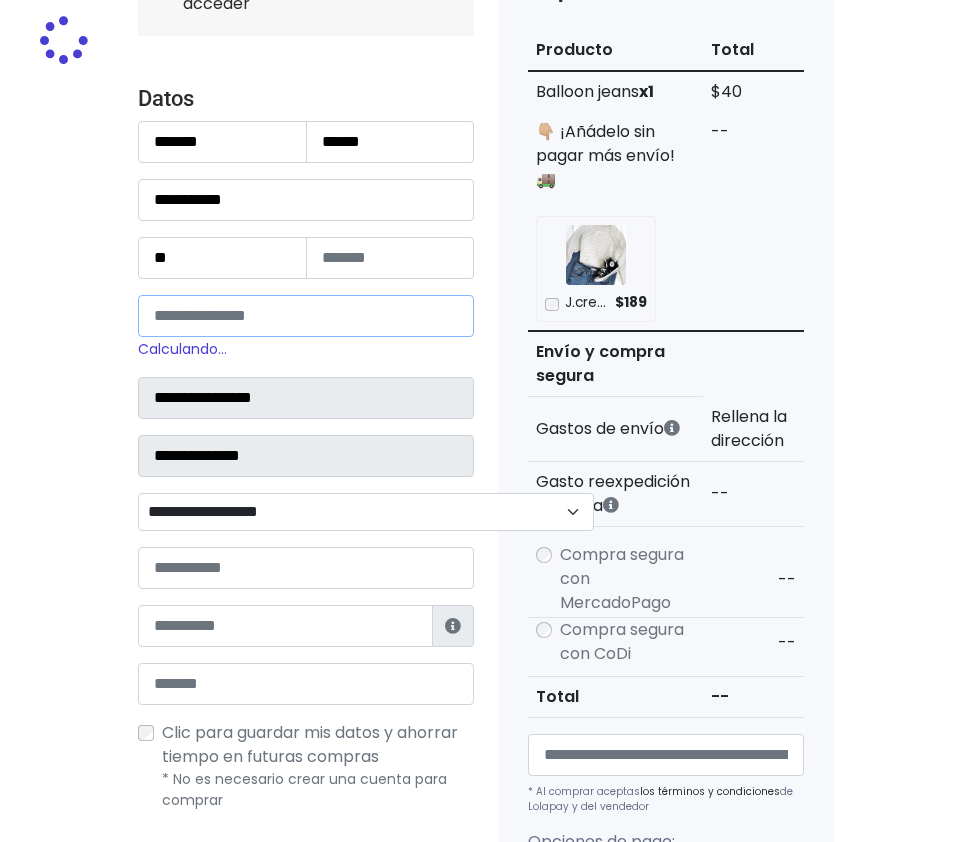 scroll, scrollTop: 258, scrollLeft: 0, axis: vertical 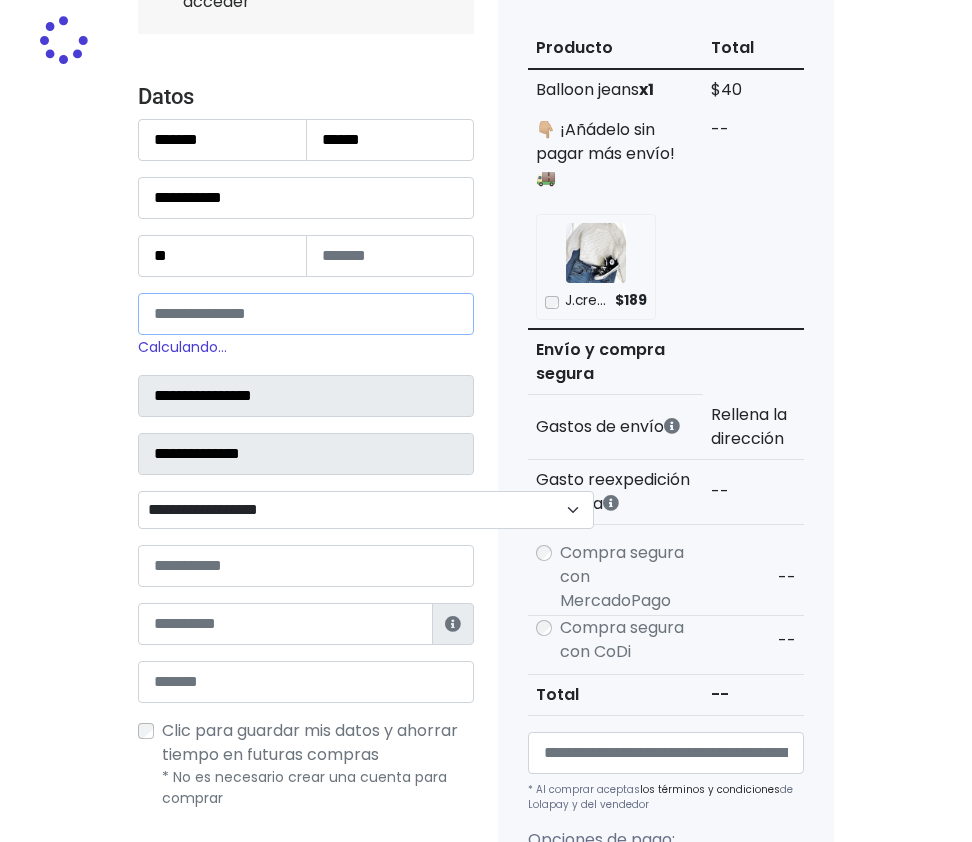 type on "*****" 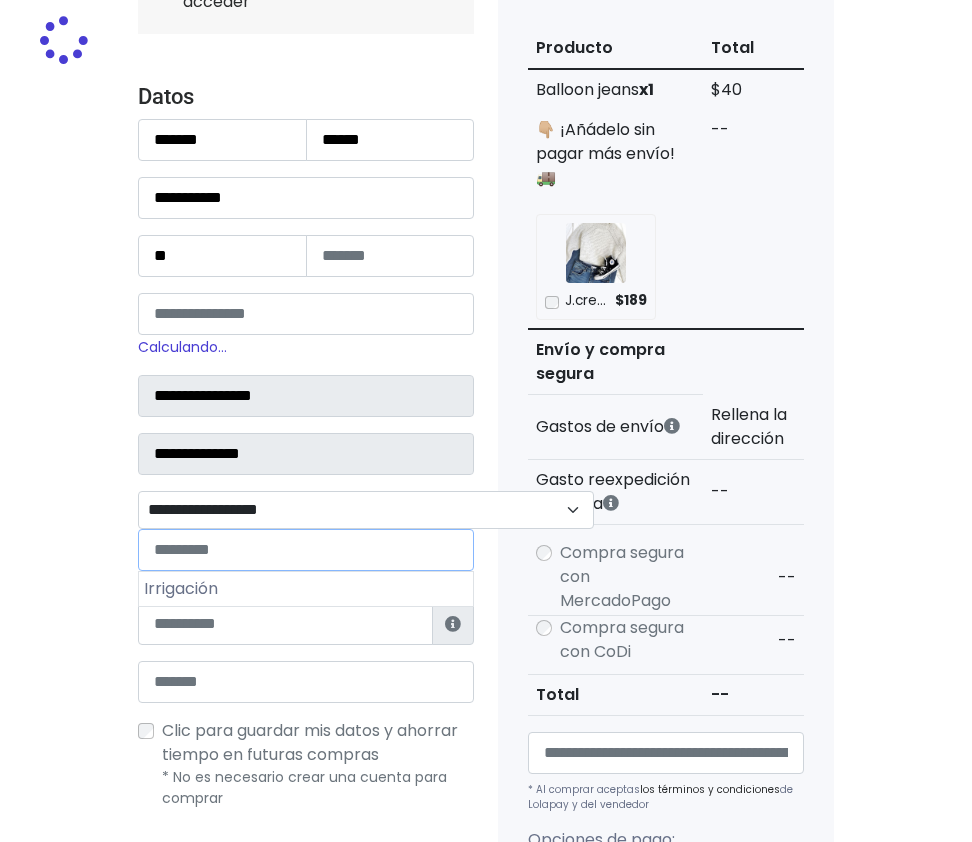 click on "**********" at bounding box center [366, 510] 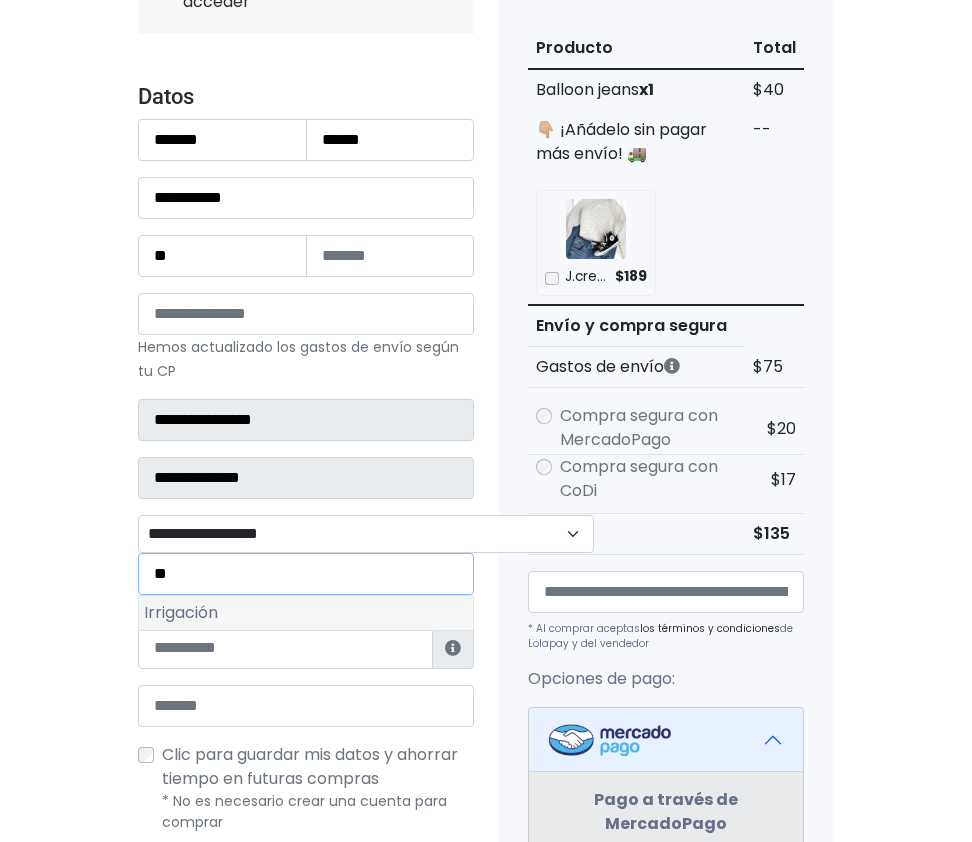 type on "**" 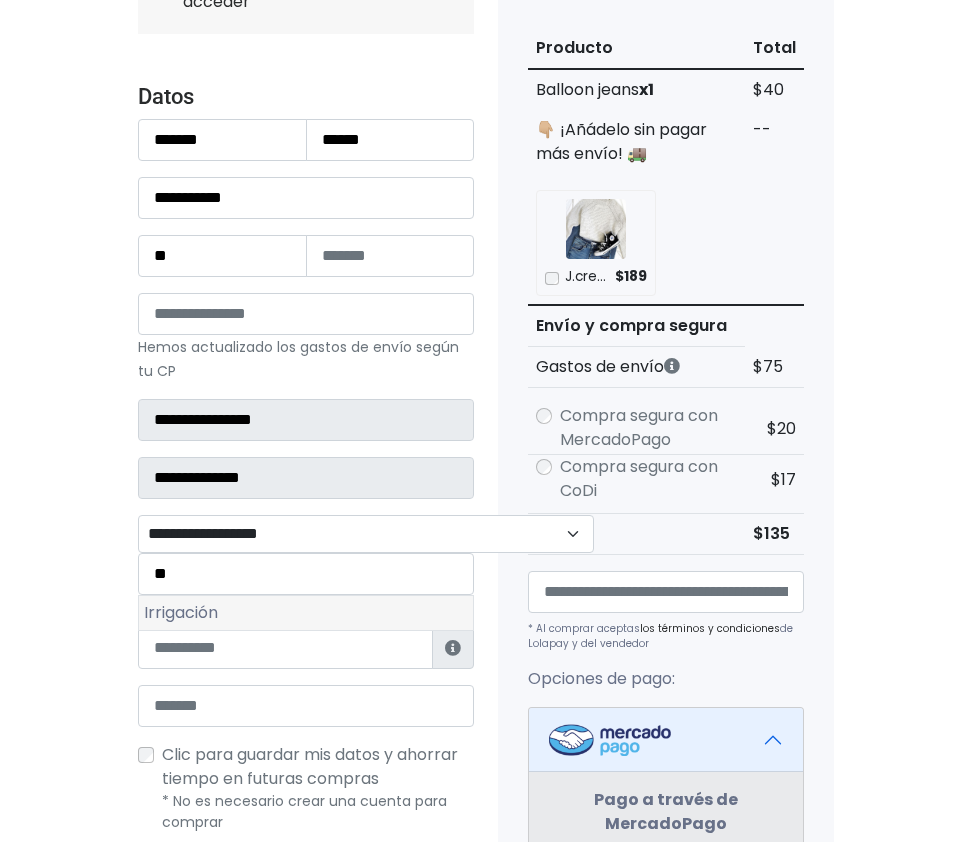 click on "Irrigación" at bounding box center (306, 613) 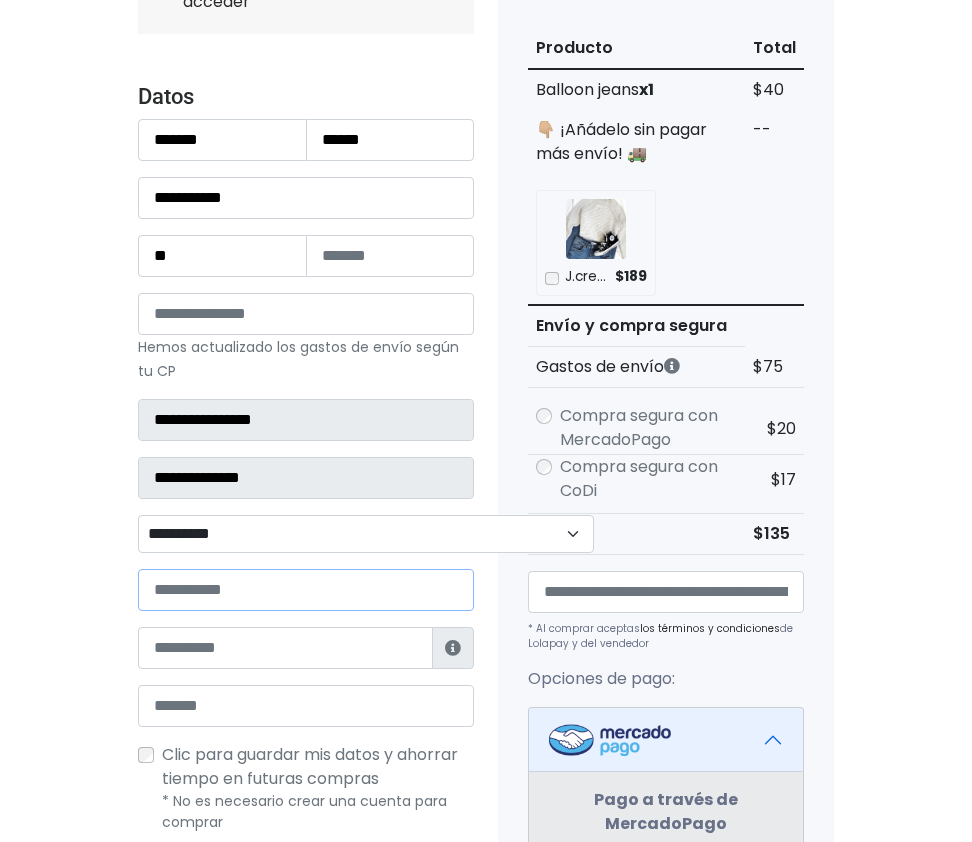 click at bounding box center (306, 590) 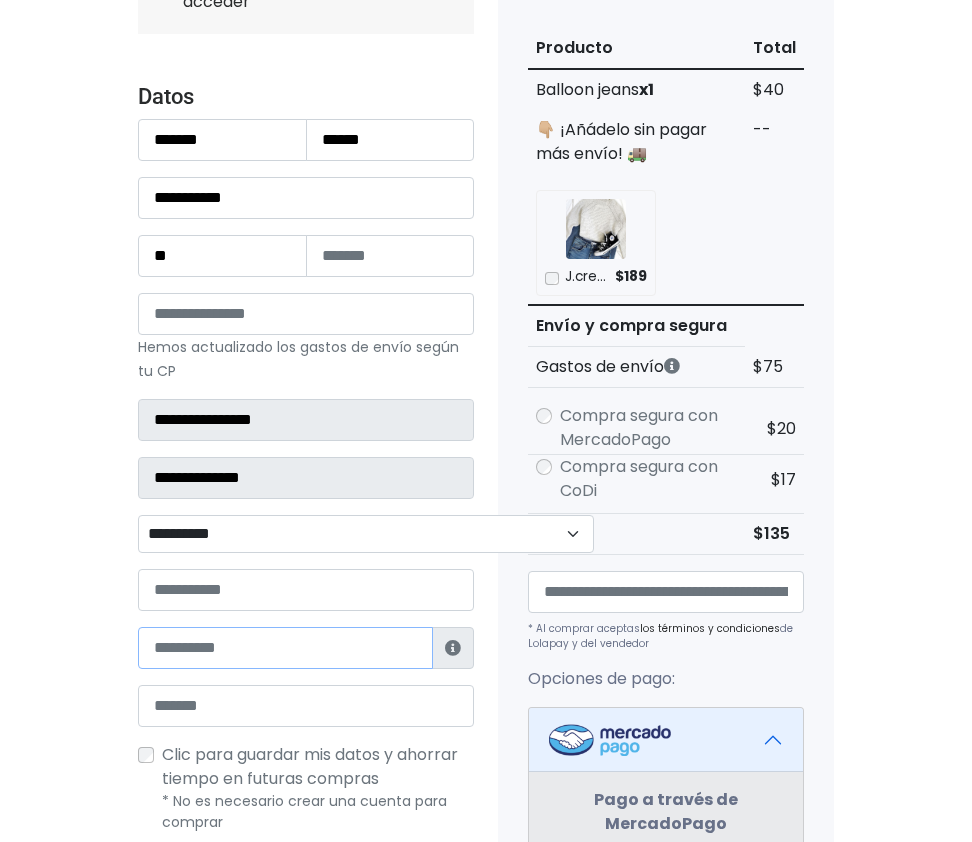 click at bounding box center (285, 648) 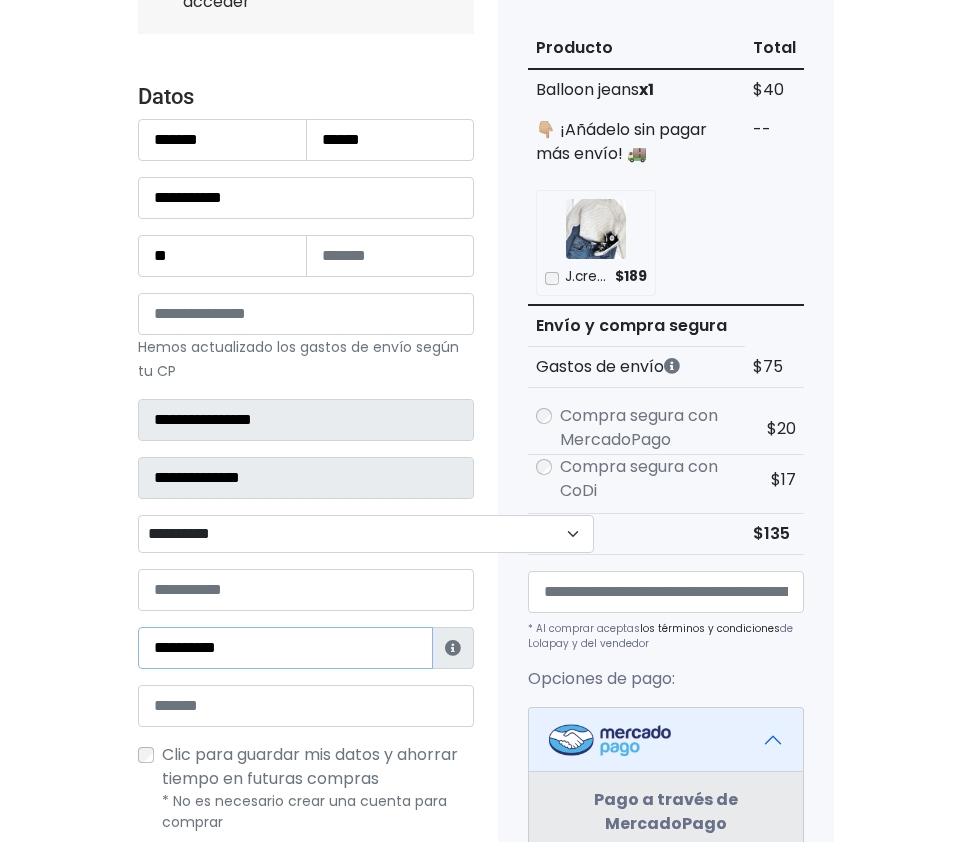 type on "**********" 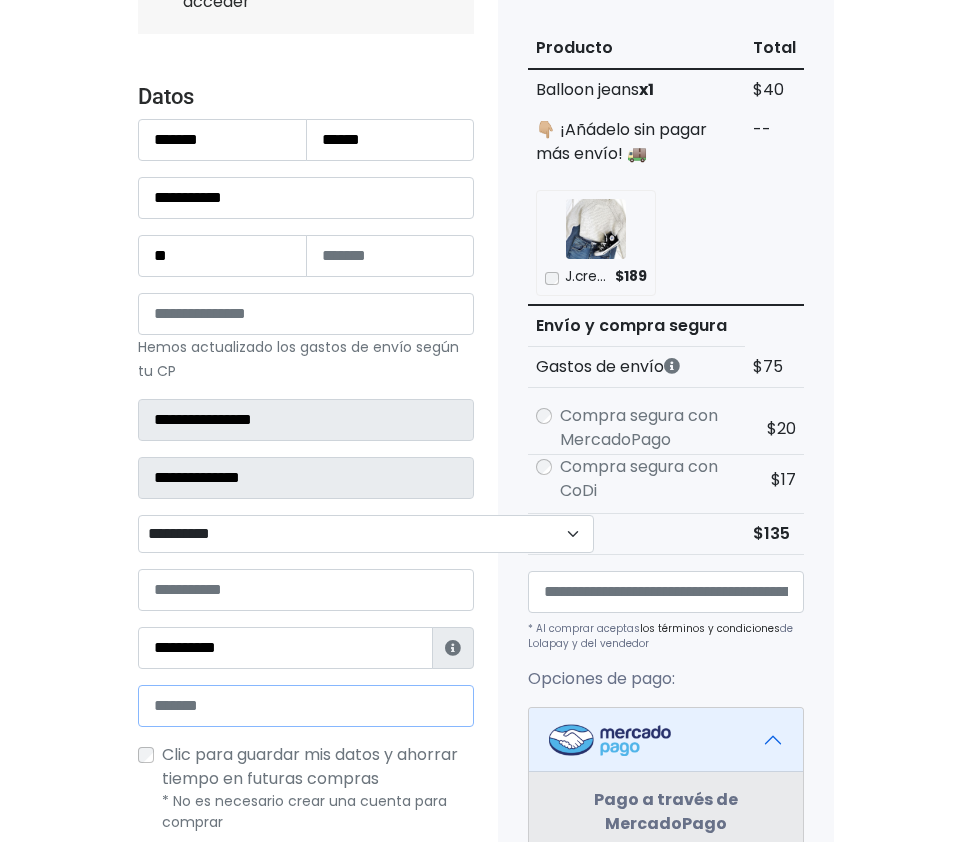 click at bounding box center (306, 706) 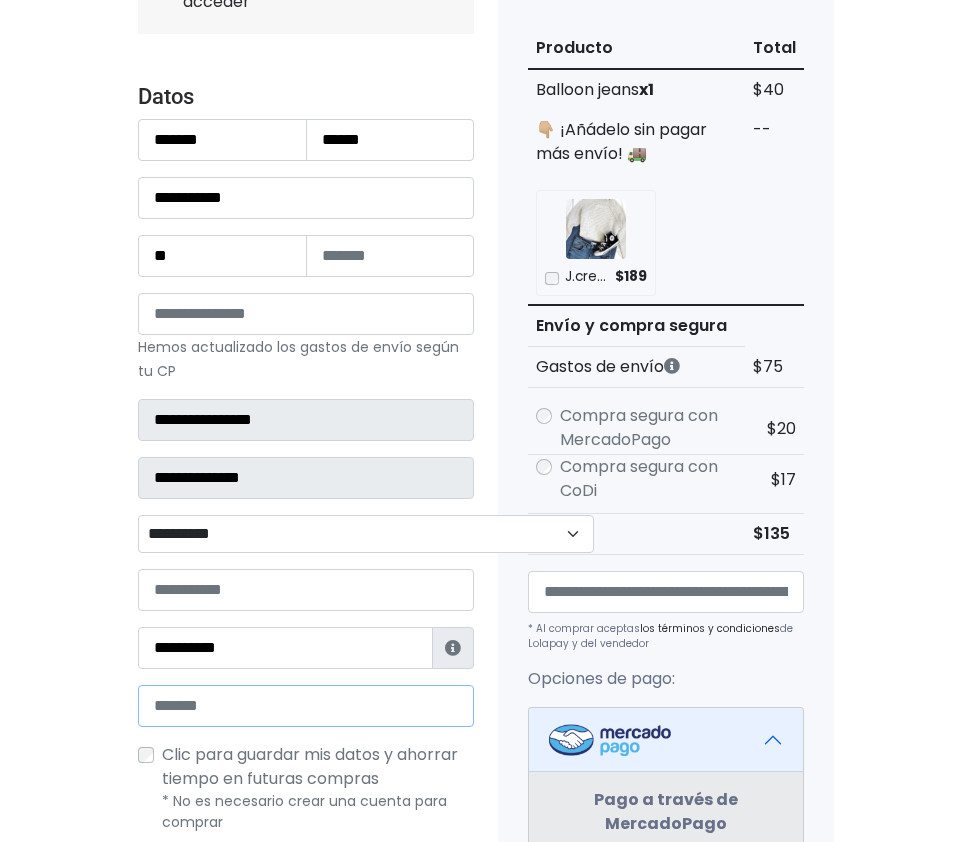 type on "**********" 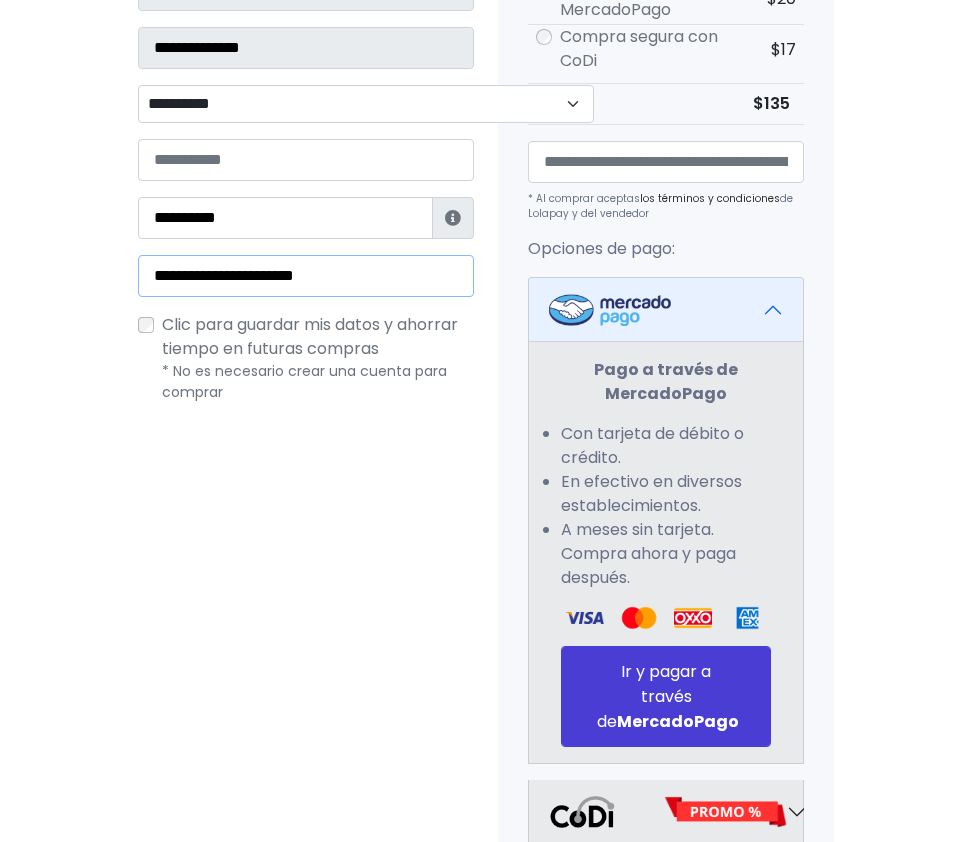 scroll, scrollTop: 689, scrollLeft: 0, axis: vertical 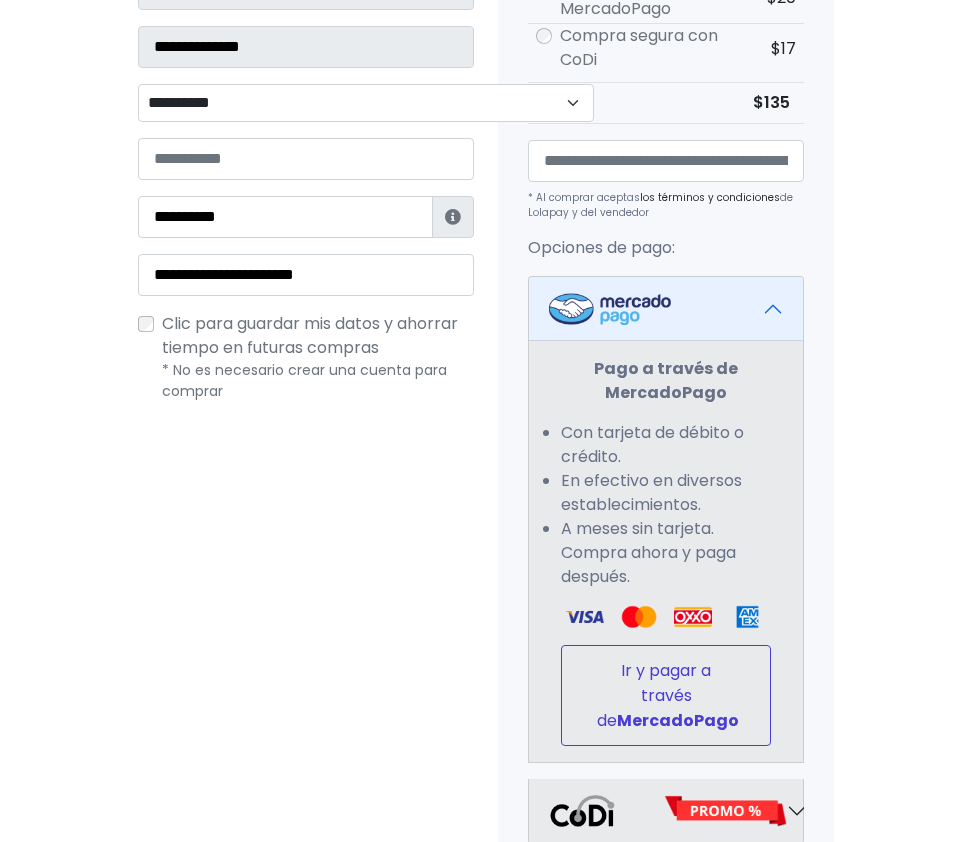 click on "Ir y pagar a través de  MercadoPago" at bounding box center (666, 695) 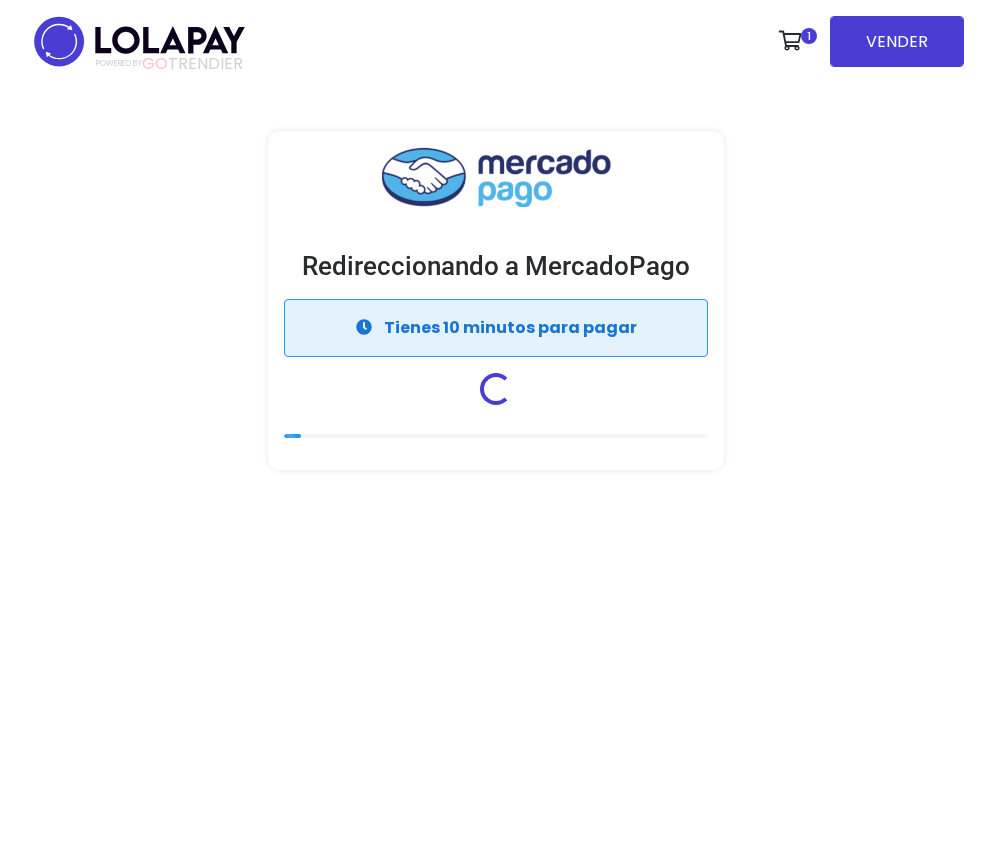 scroll, scrollTop: 0, scrollLeft: 0, axis: both 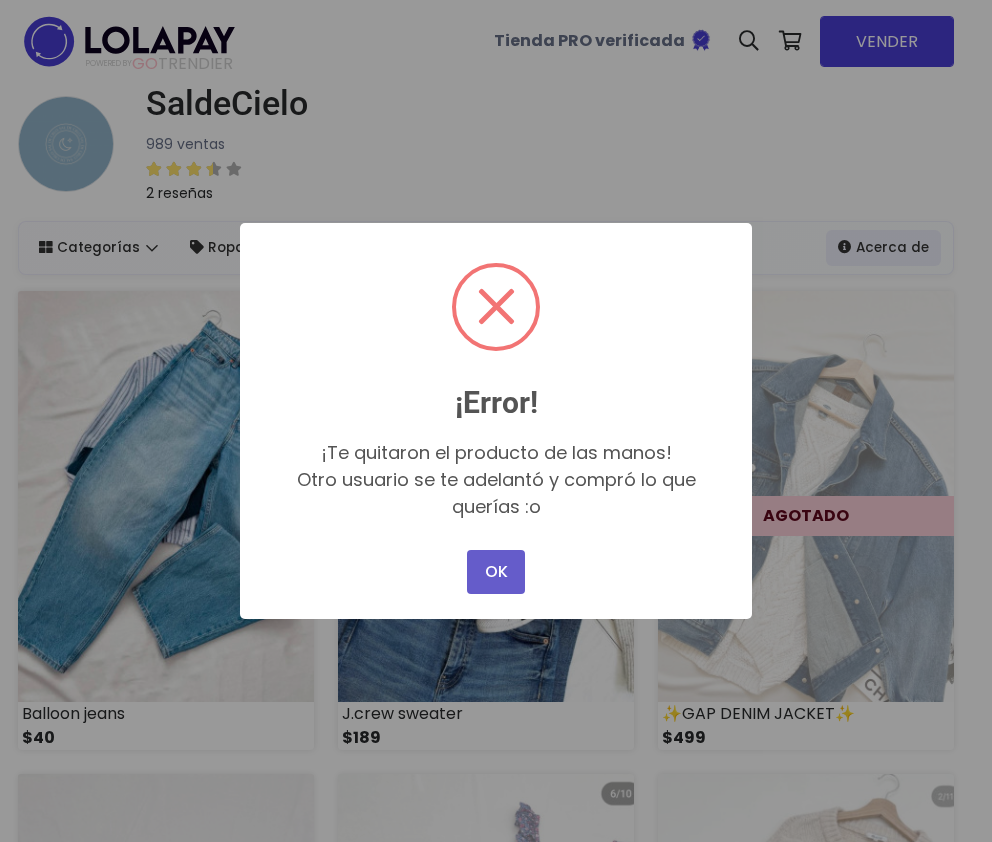 click on "OK" at bounding box center (496, 572) 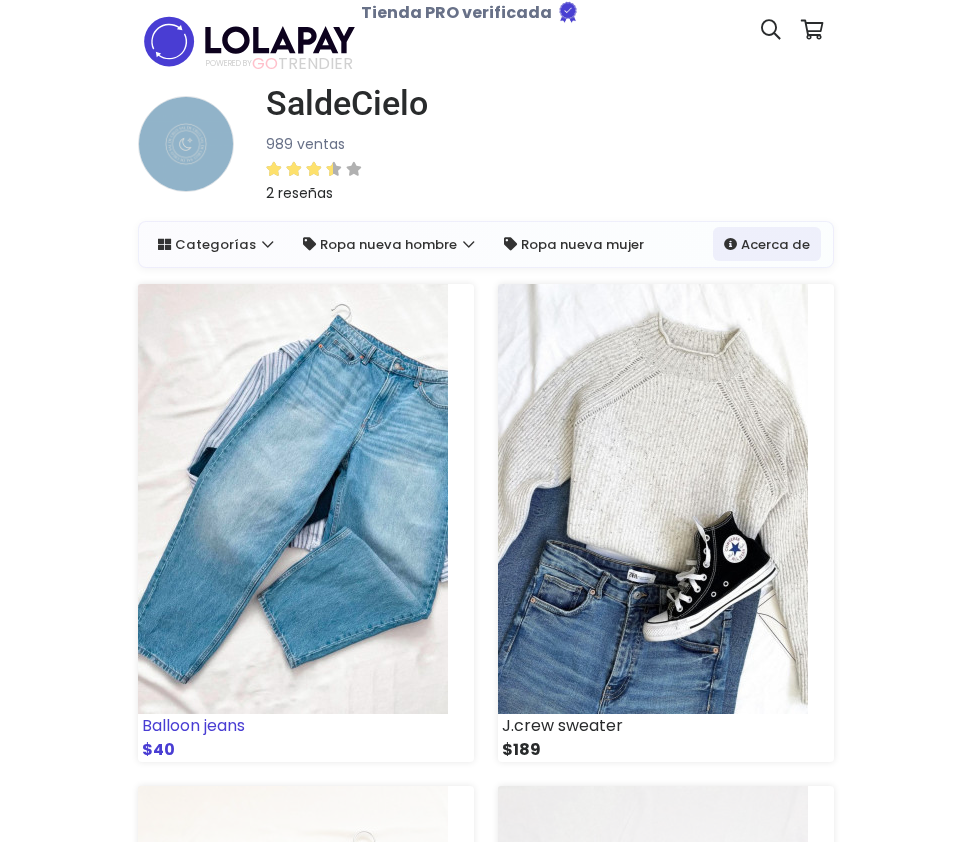 click at bounding box center [293, 499] 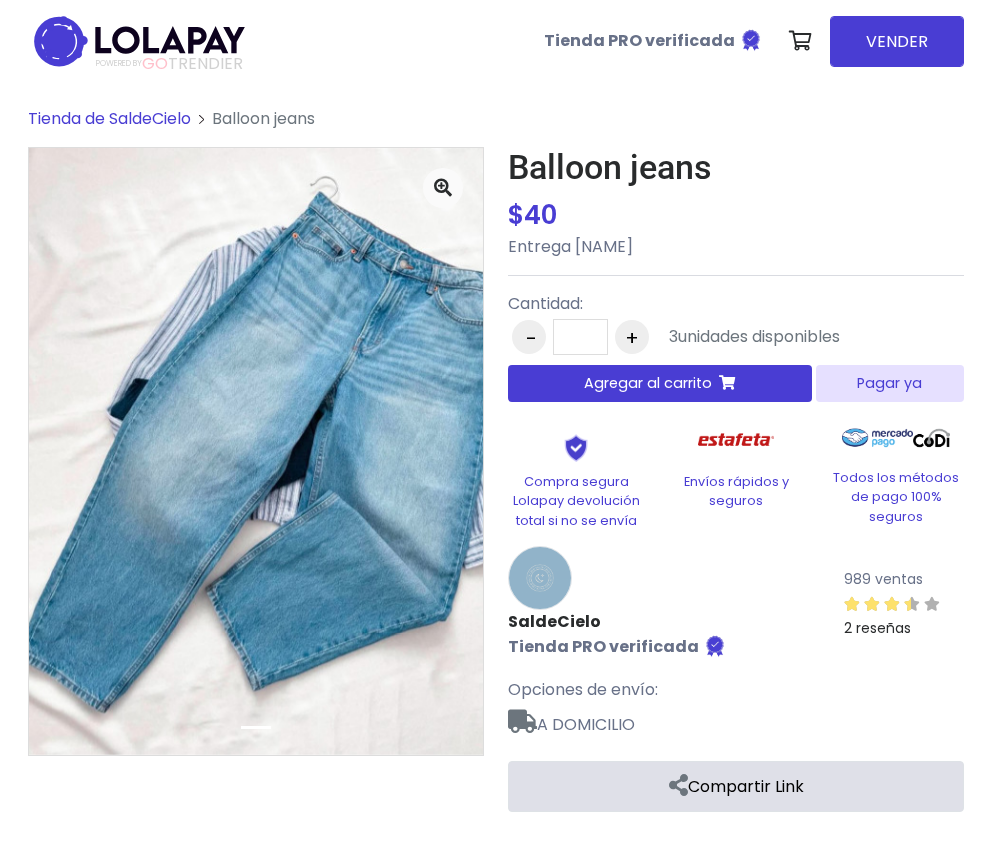 scroll, scrollTop: 0, scrollLeft: 0, axis: both 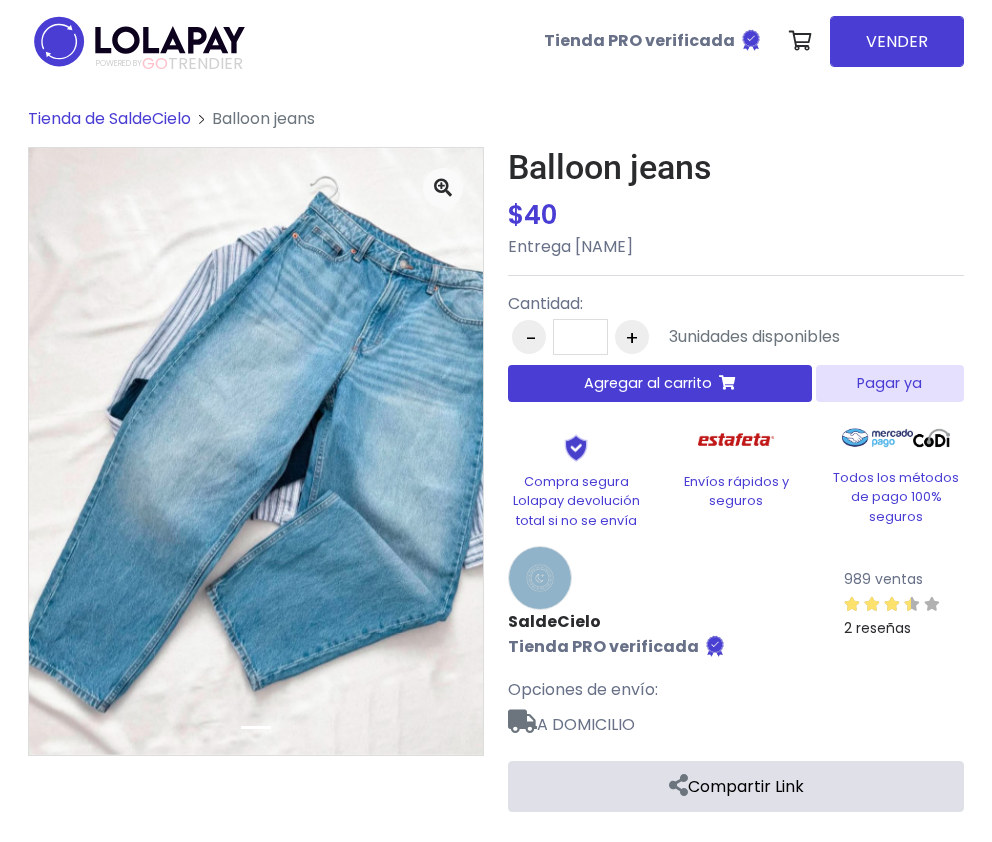 click on "Pagar ya" at bounding box center (890, 383) 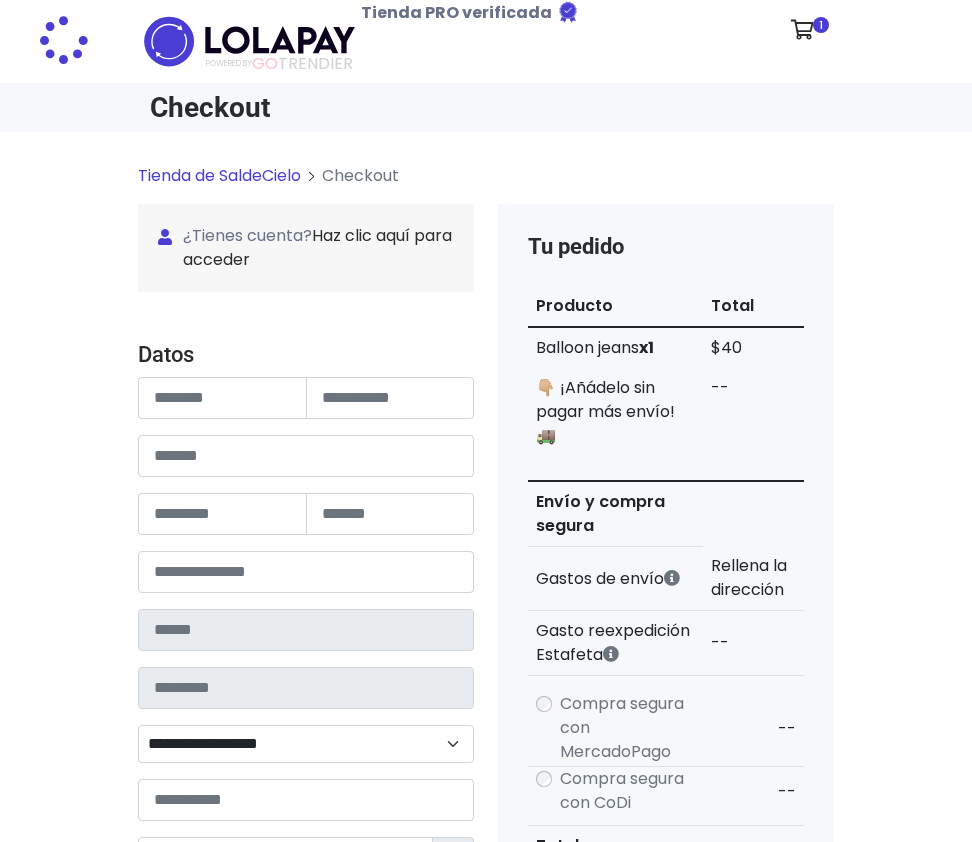 scroll, scrollTop: 0, scrollLeft: 0, axis: both 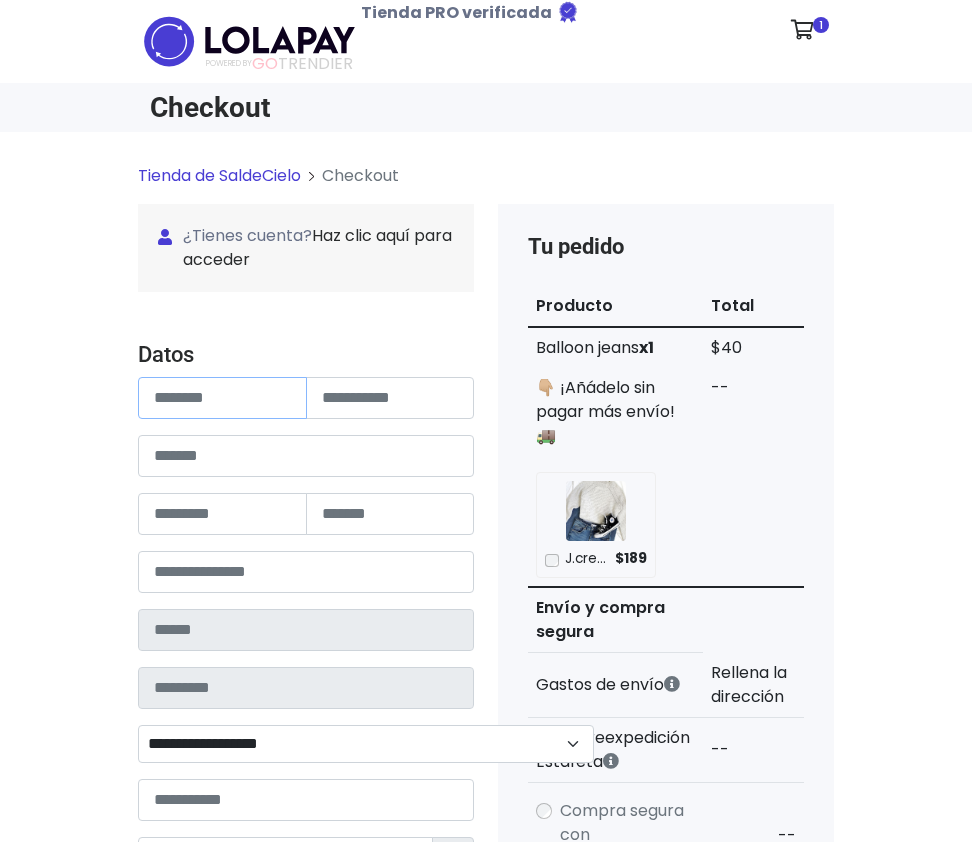click at bounding box center [222, 398] 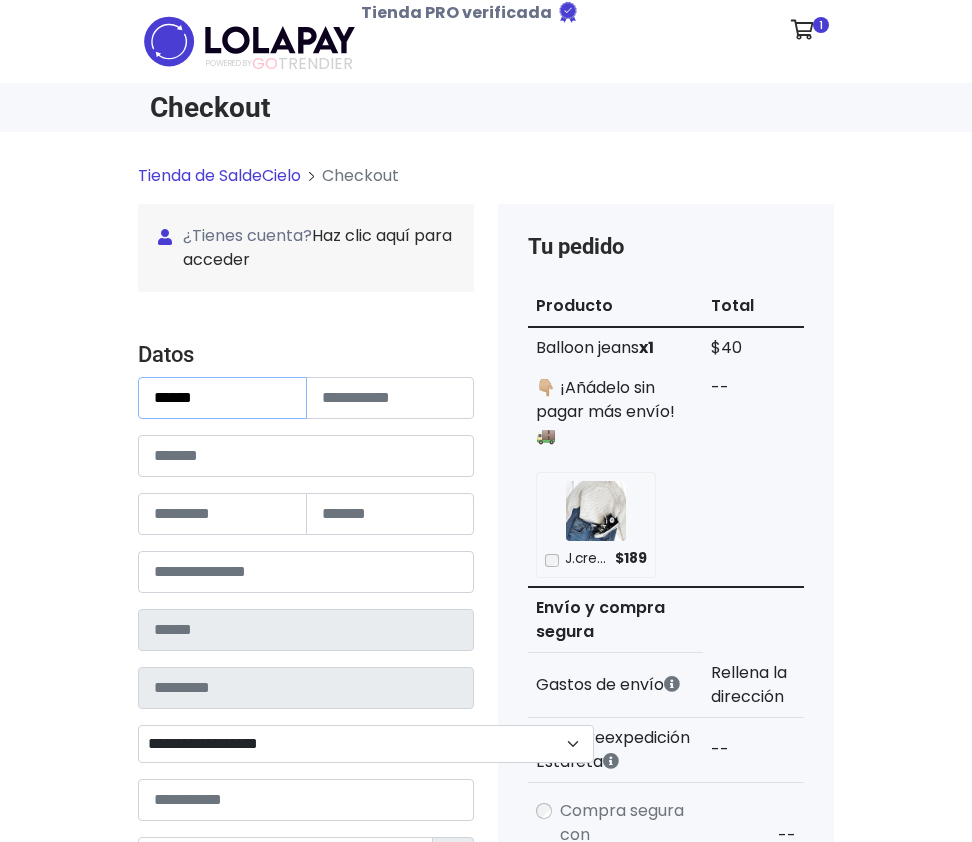type on "******" 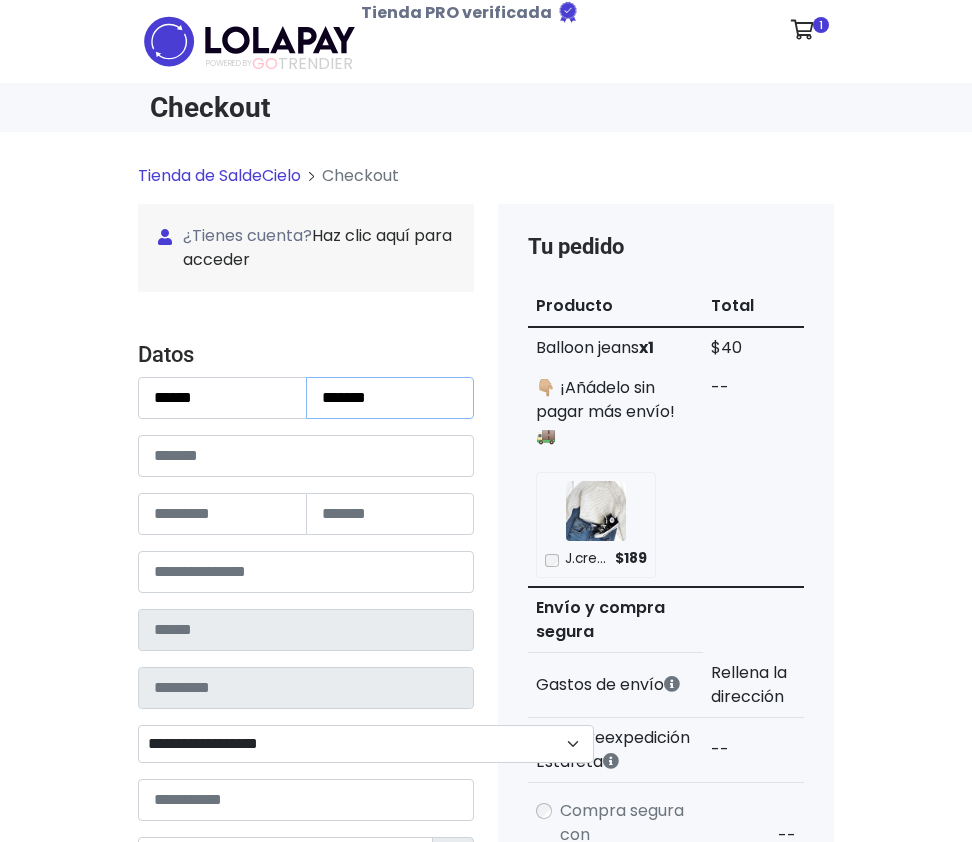 type on "*******" 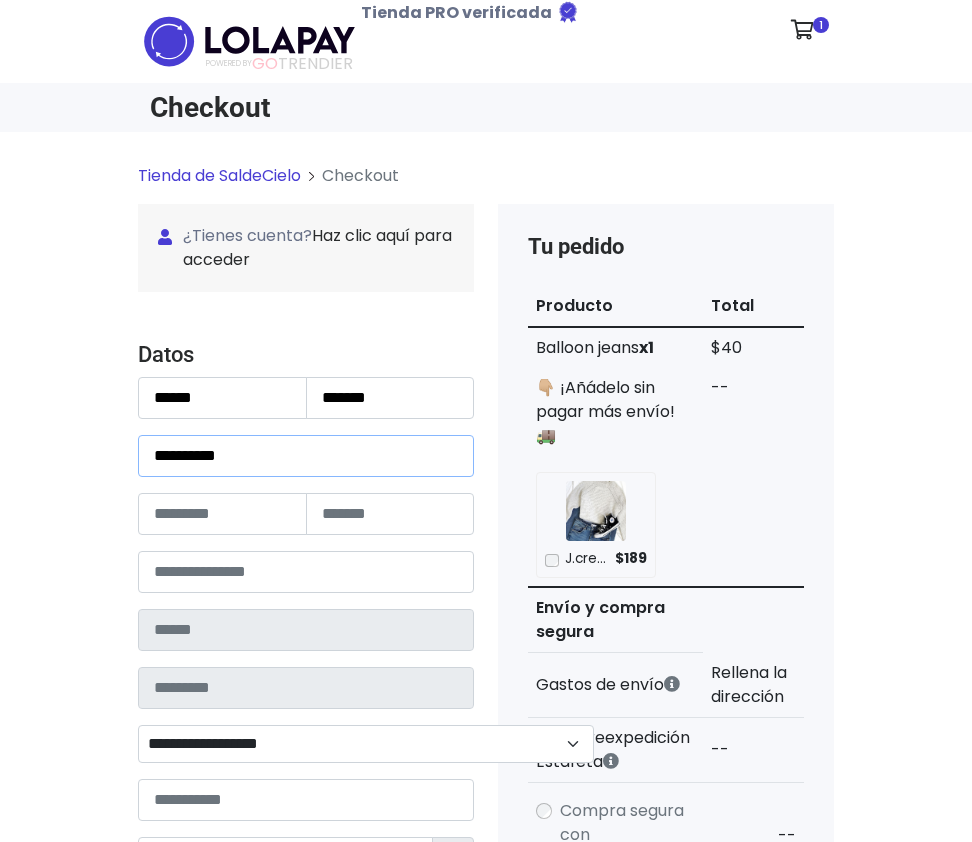 type on "**********" 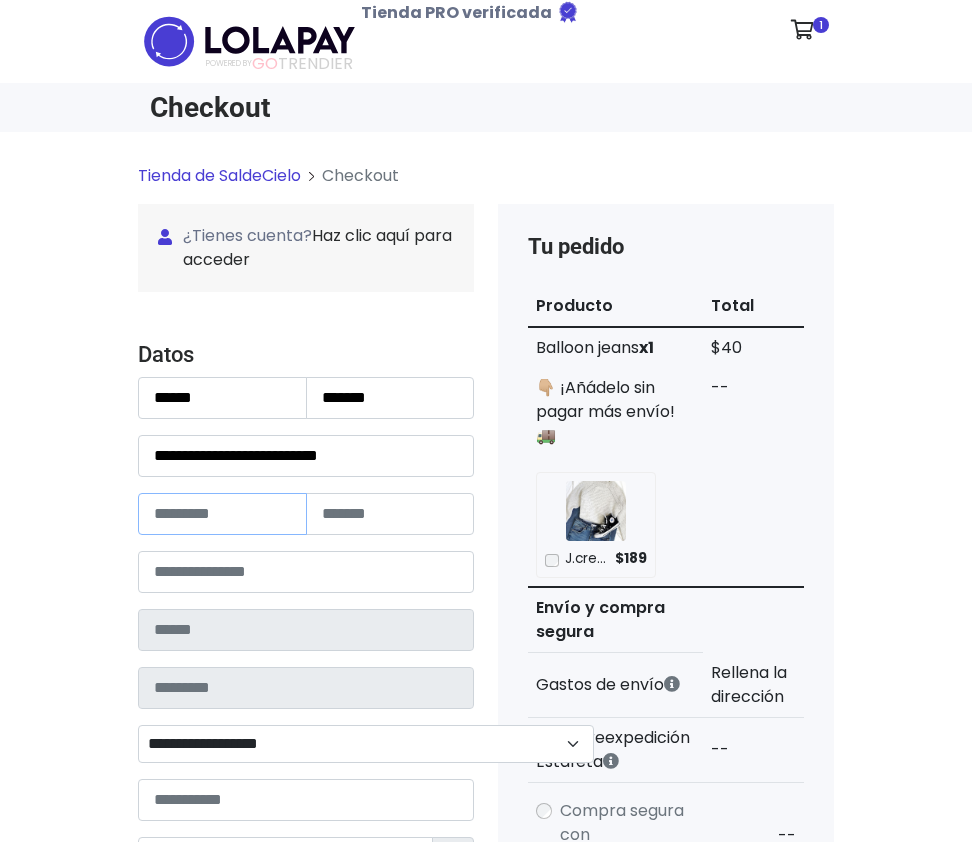 click at bounding box center [222, 514] 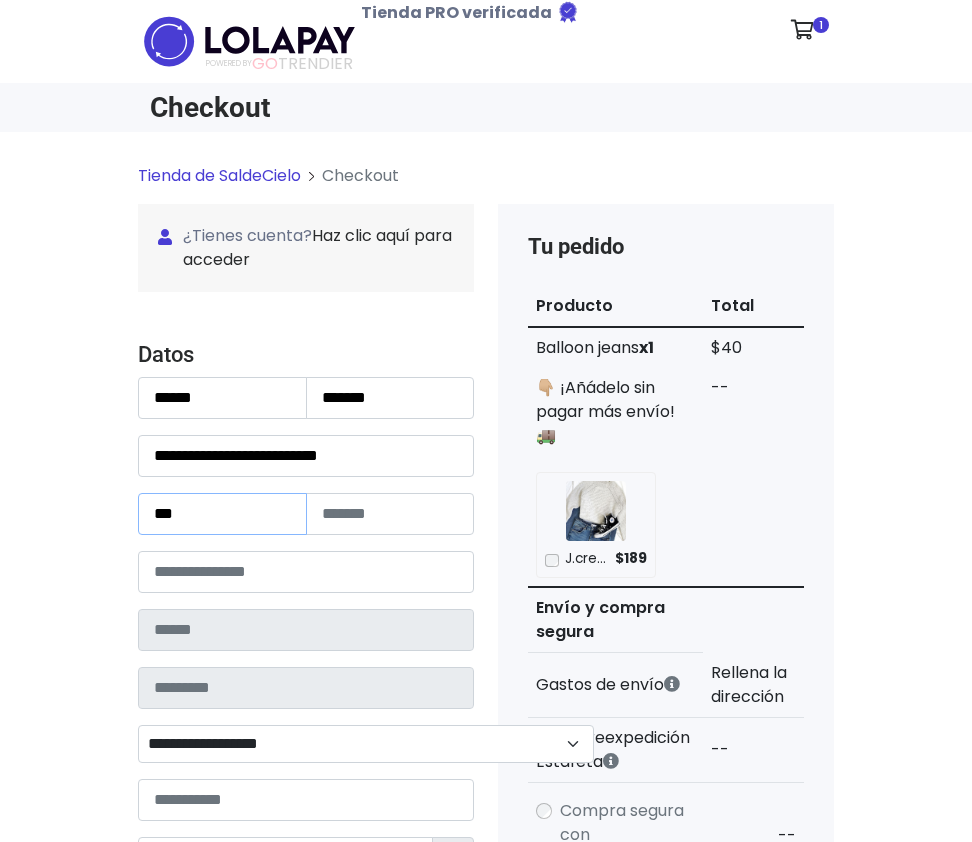 type on "***" 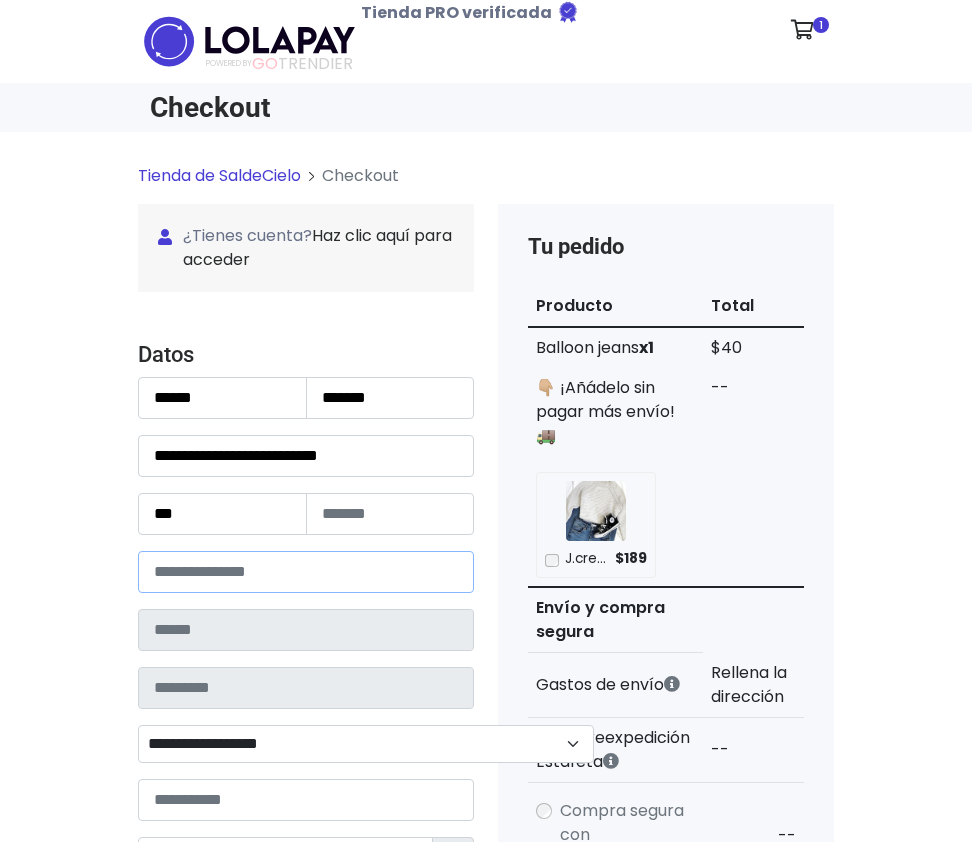 click at bounding box center [306, 572] 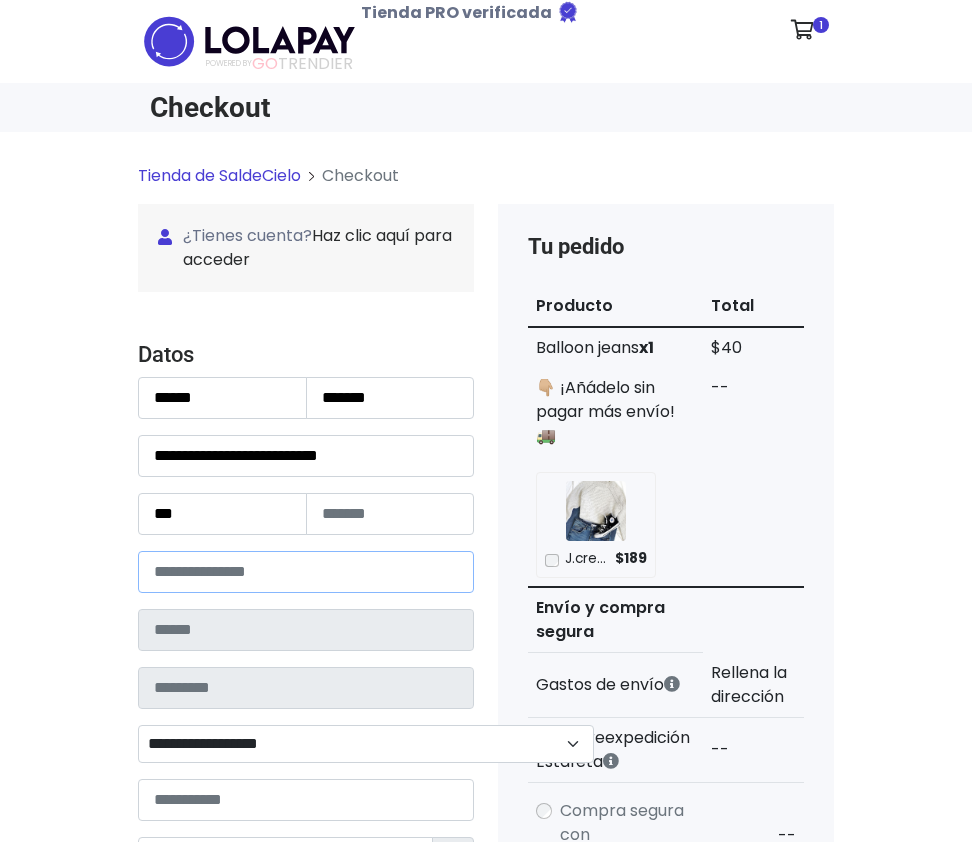 type on "*****" 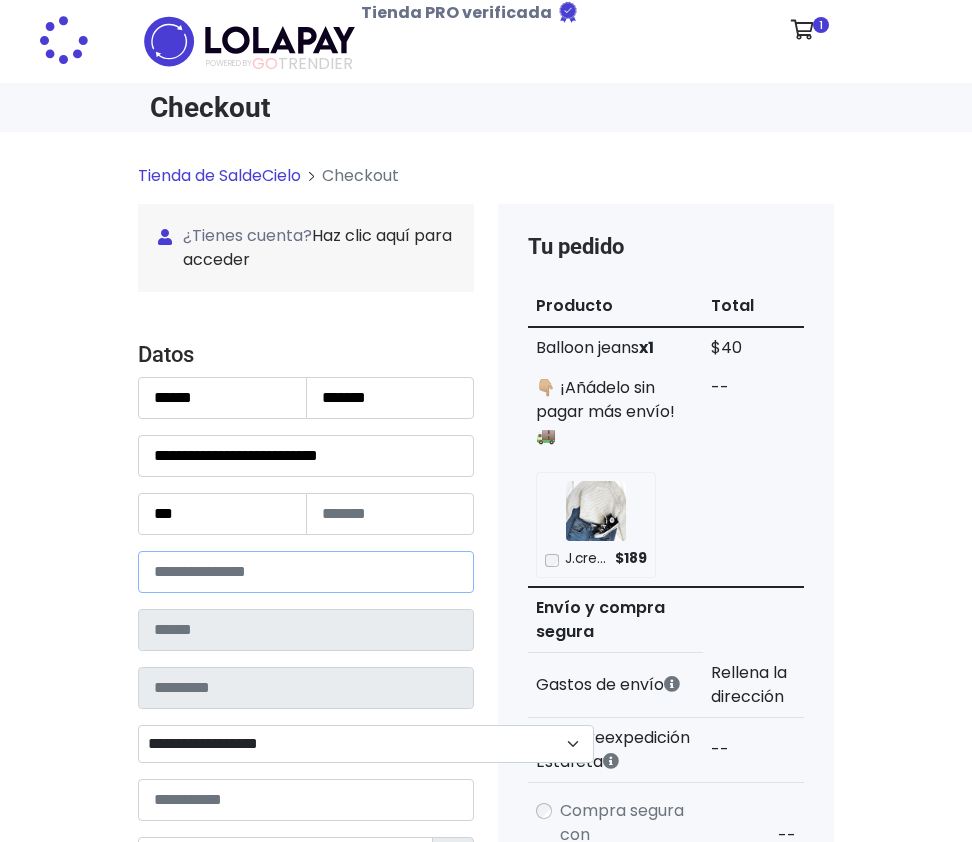 type on "*******" 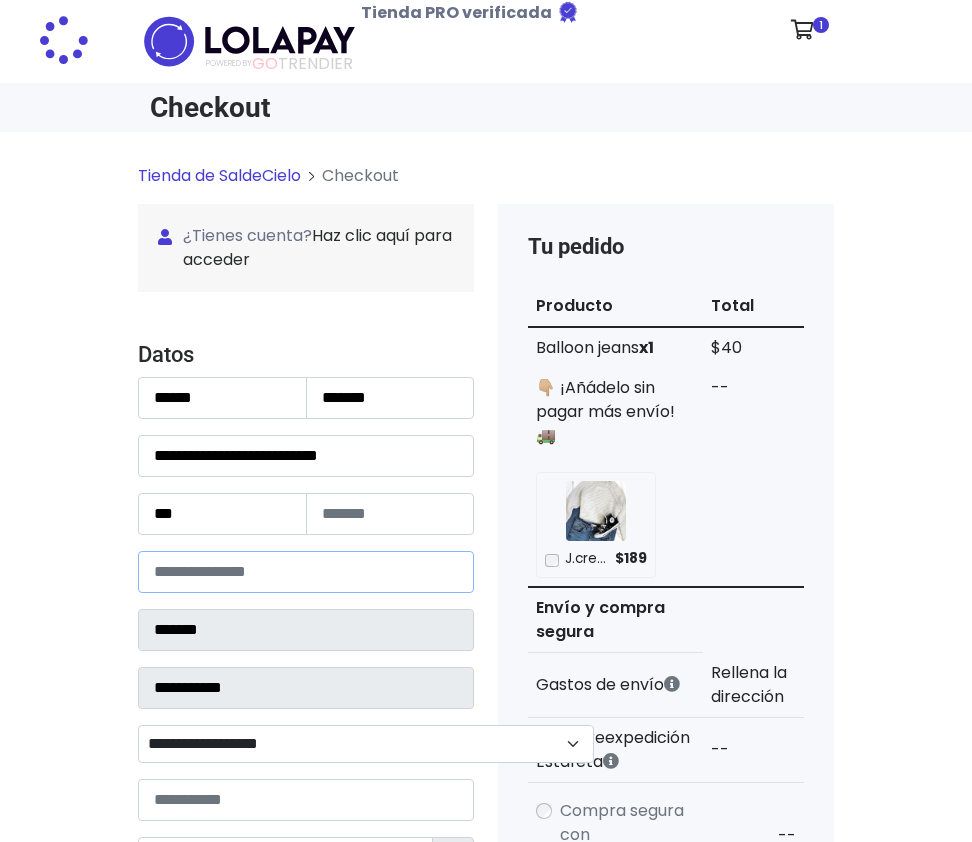 select 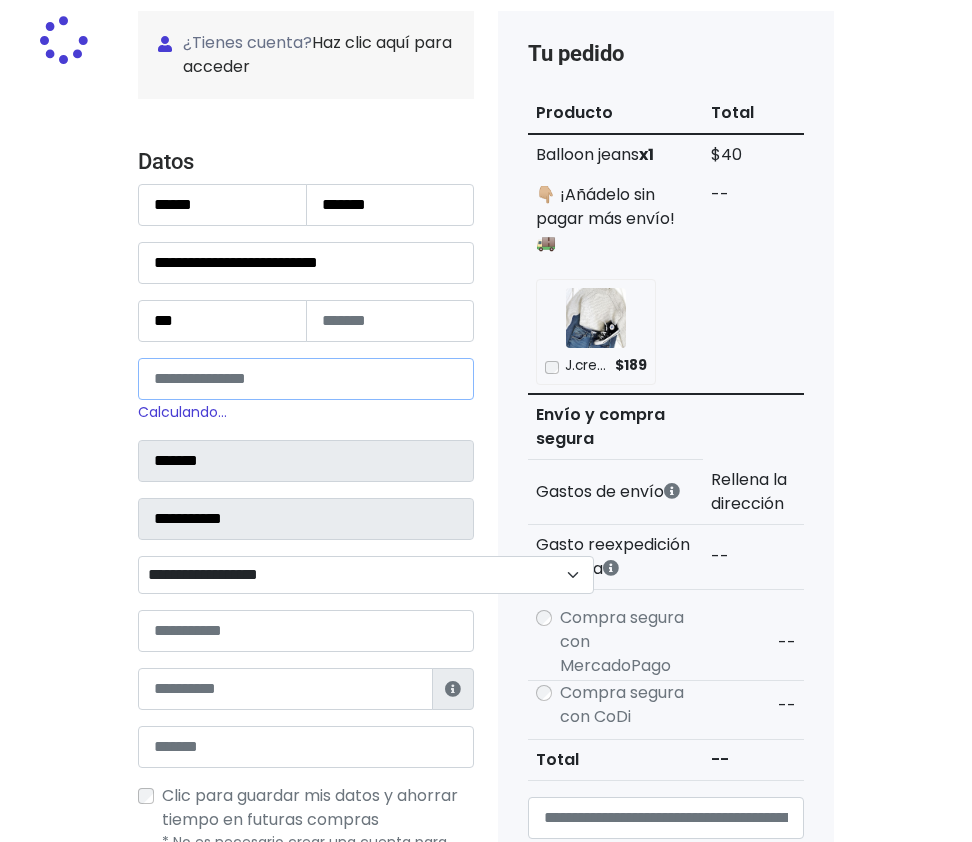 scroll, scrollTop: 194, scrollLeft: 0, axis: vertical 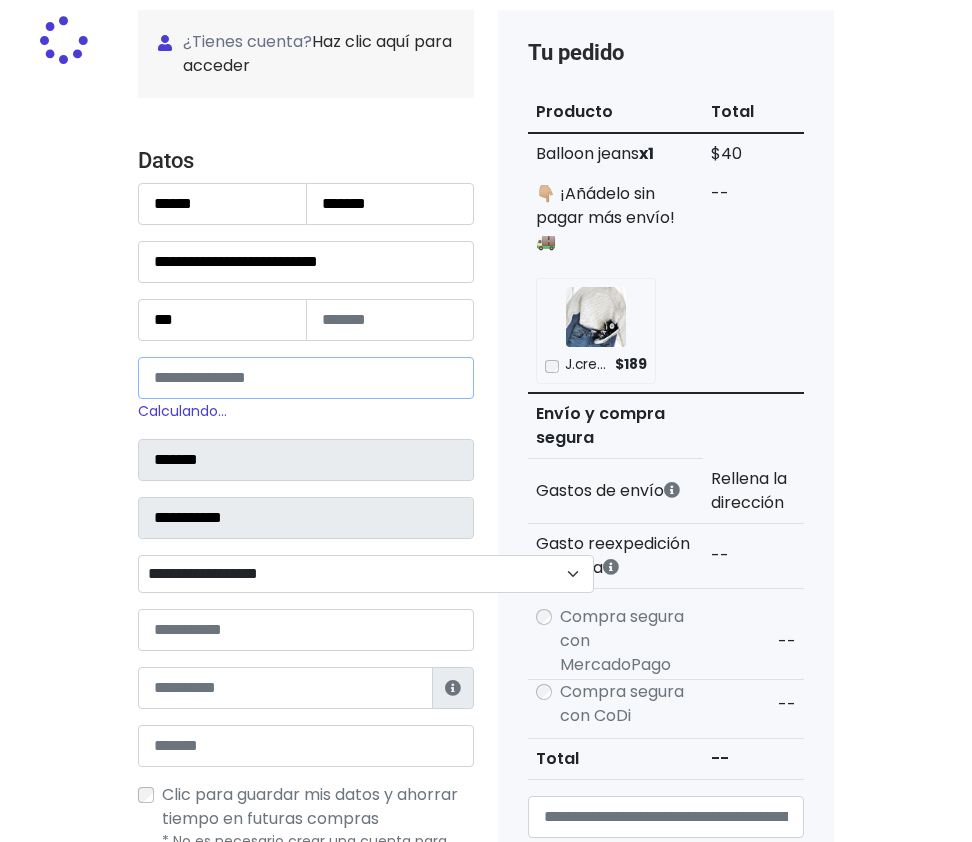 type on "*****" 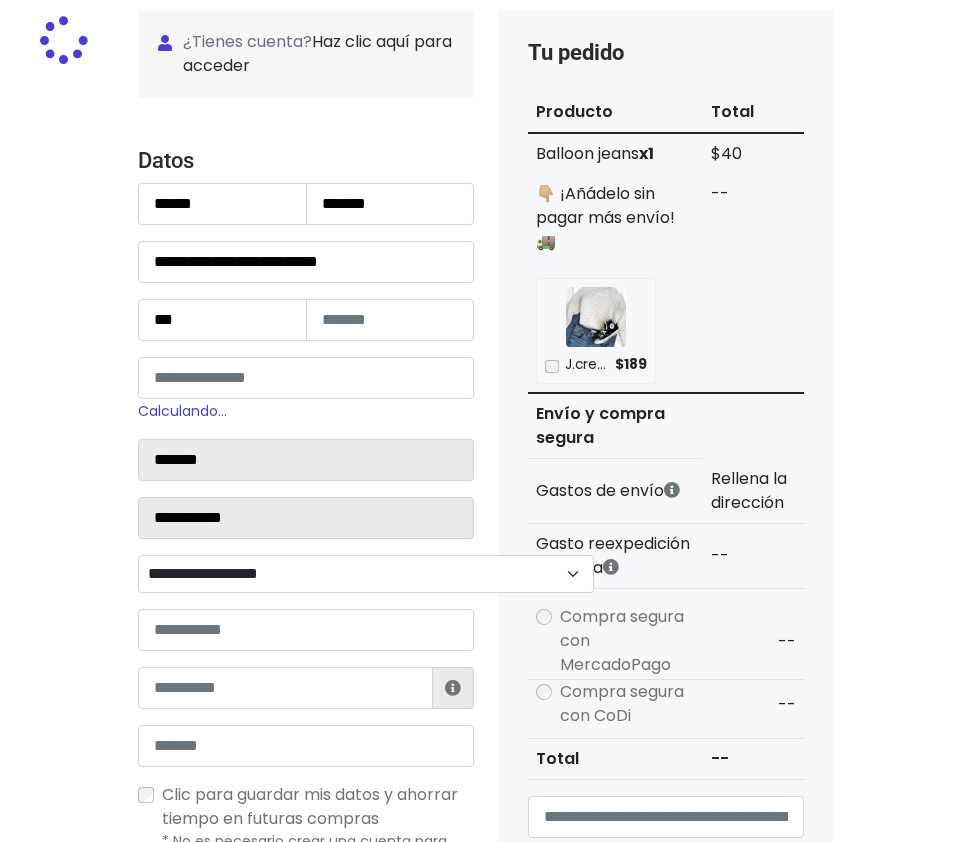 click on "**********" at bounding box center [366, 574] 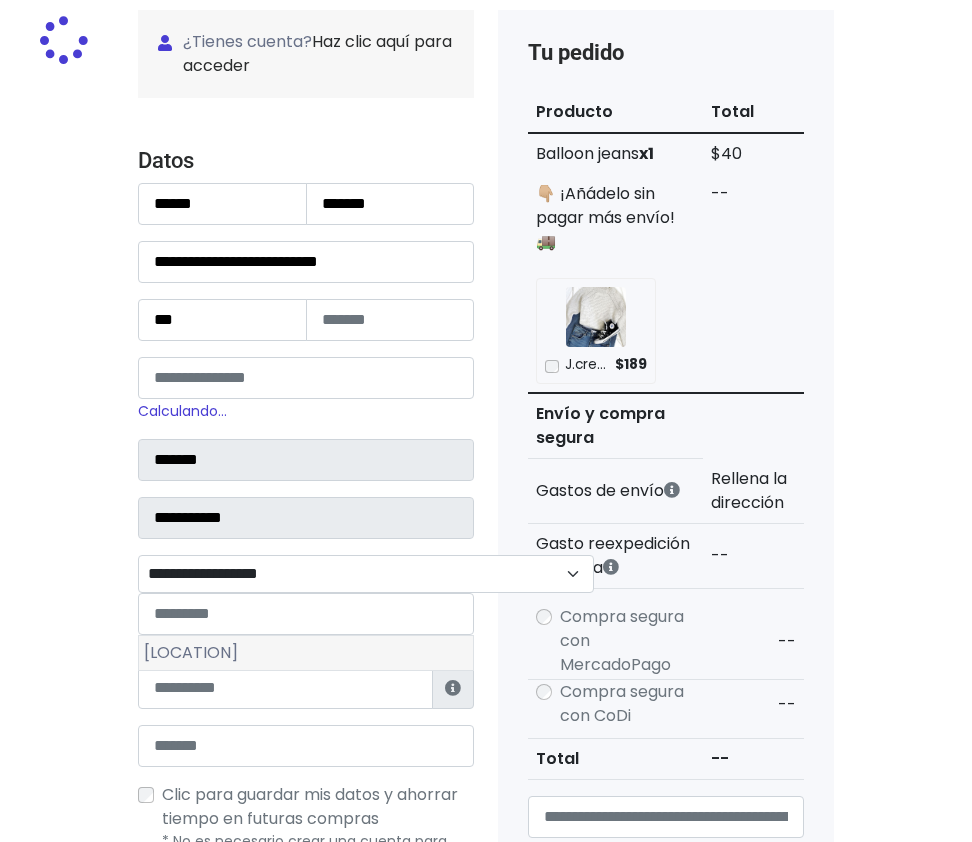 click on "[LOCATION]" at bounding box center (306, 653) 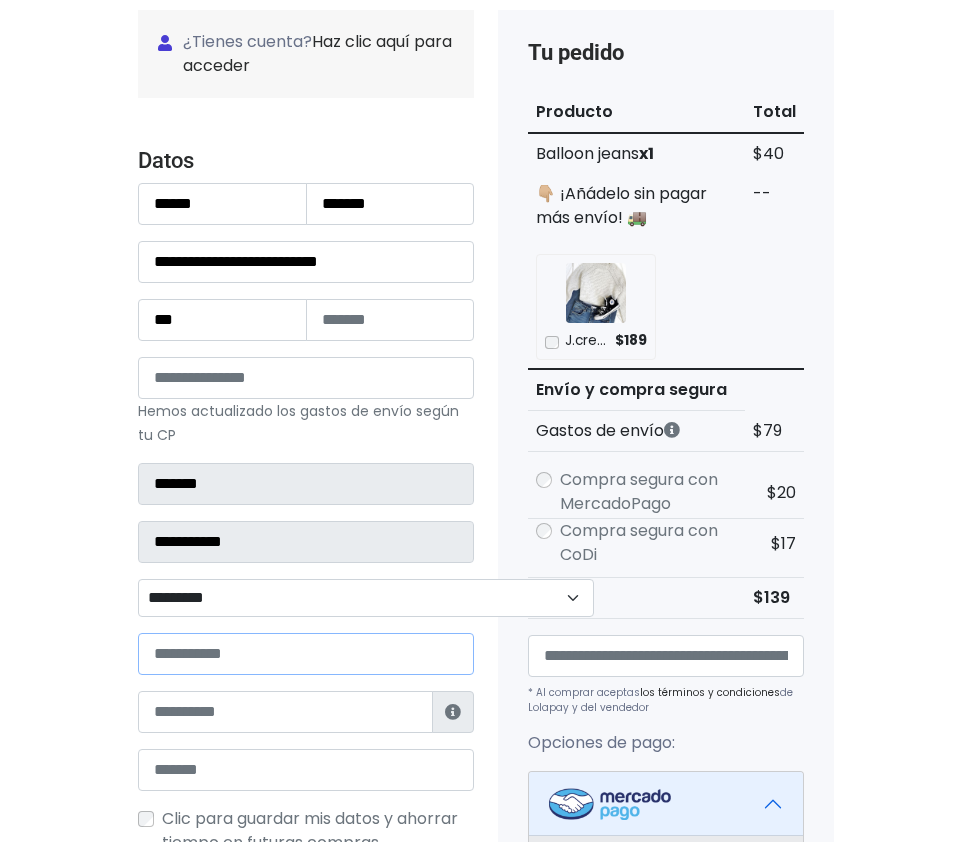 click at bounding box center (306, 654) 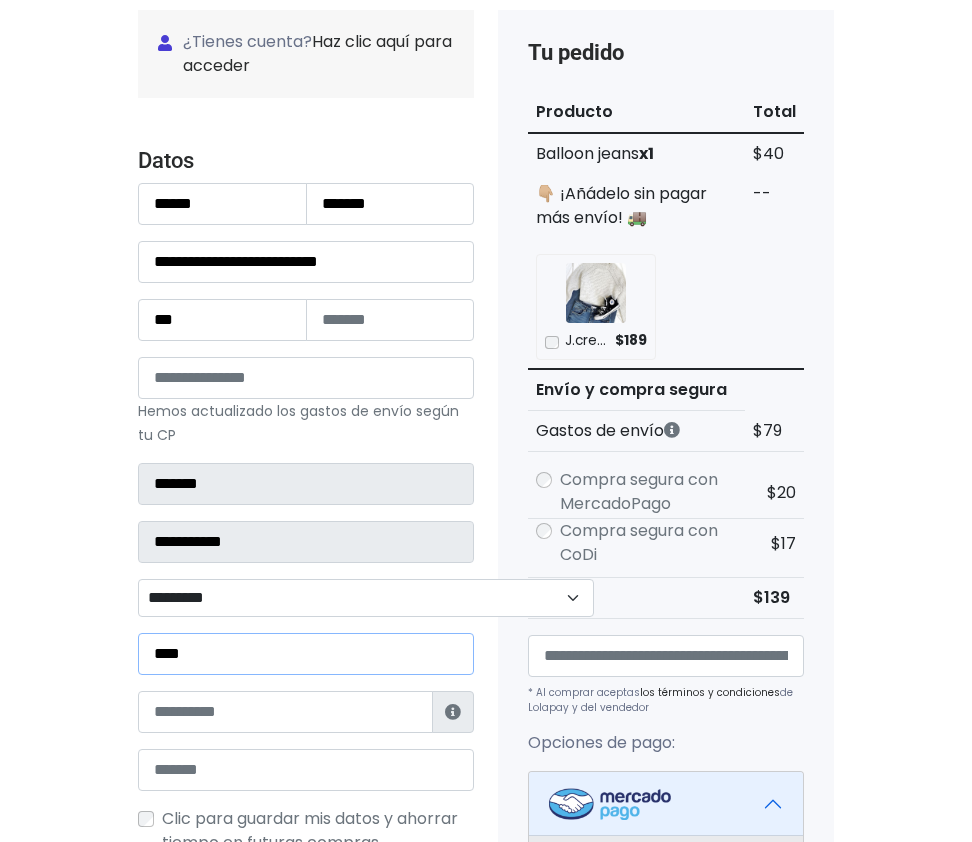 type on "**********" 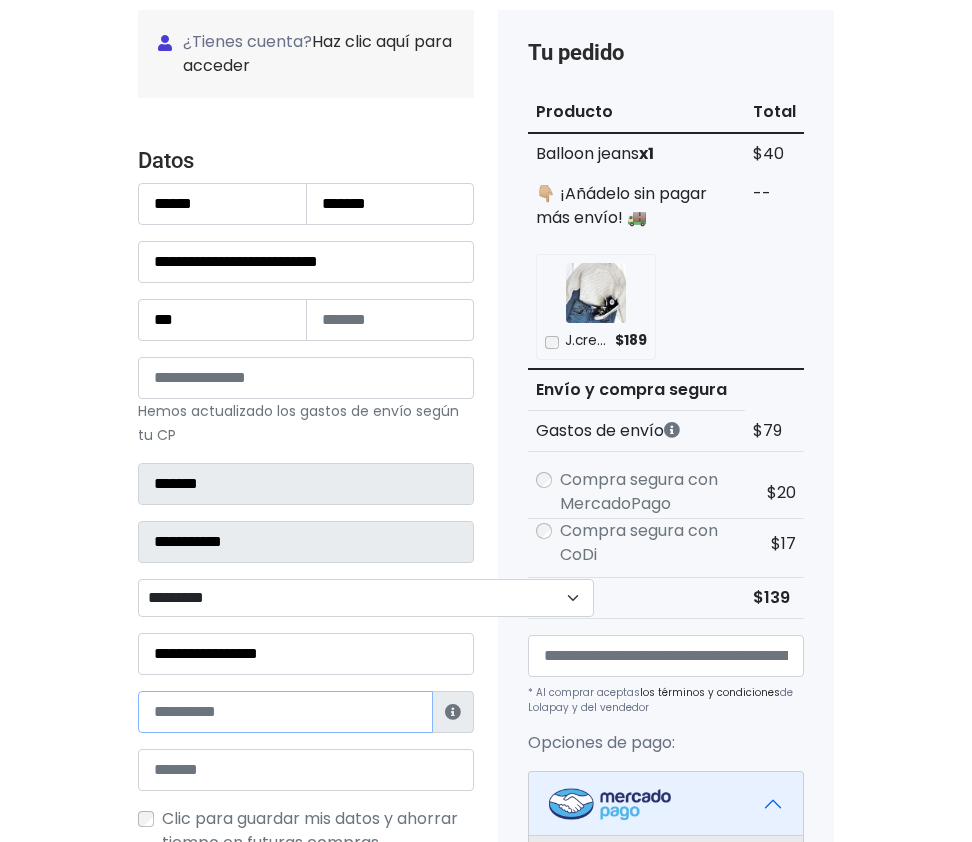 click at bounding box center [285, 712] 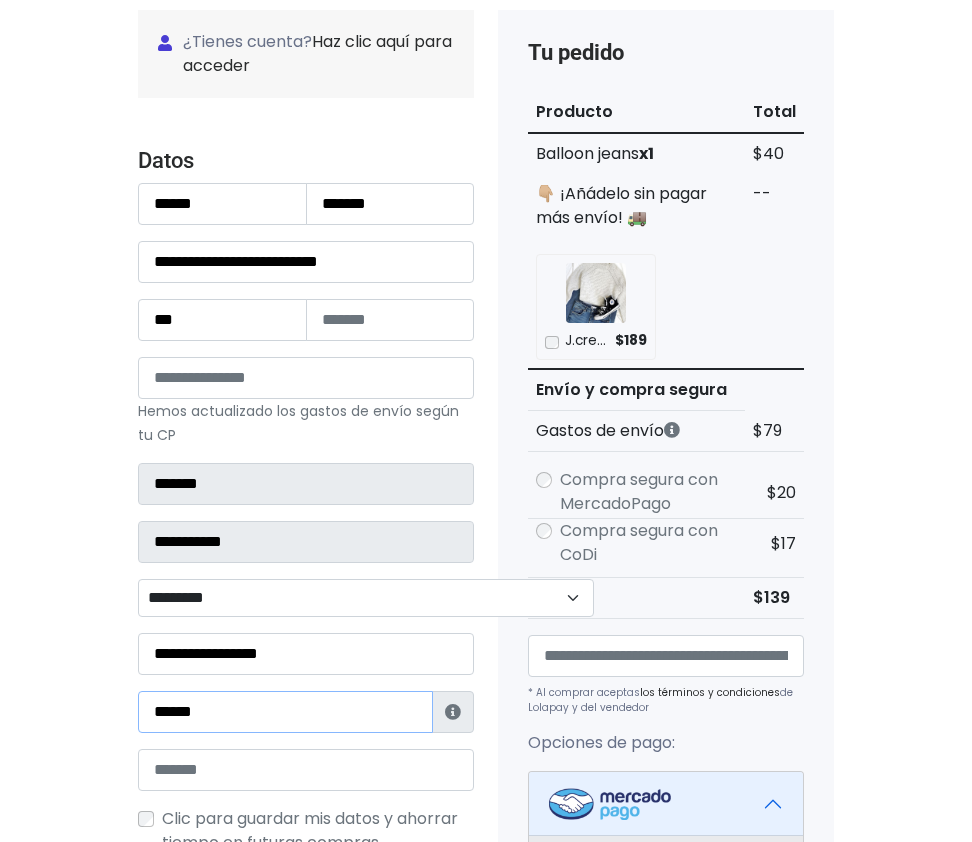 type on "**********" 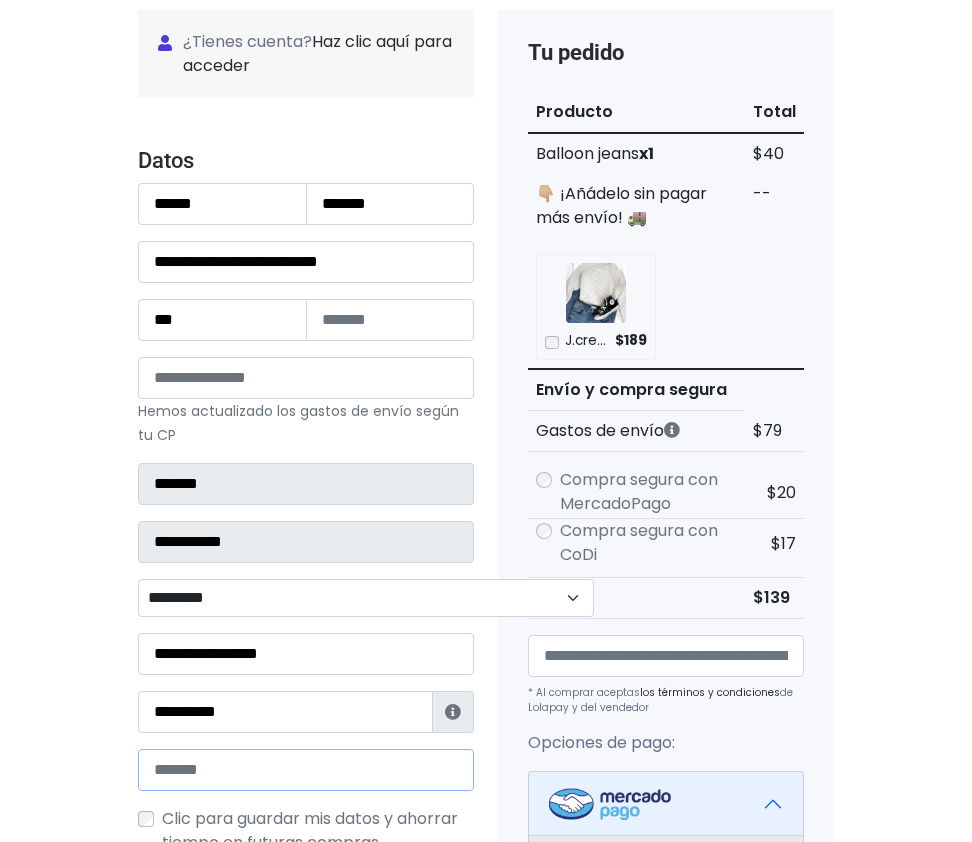 click at bounding box center [306, 770] 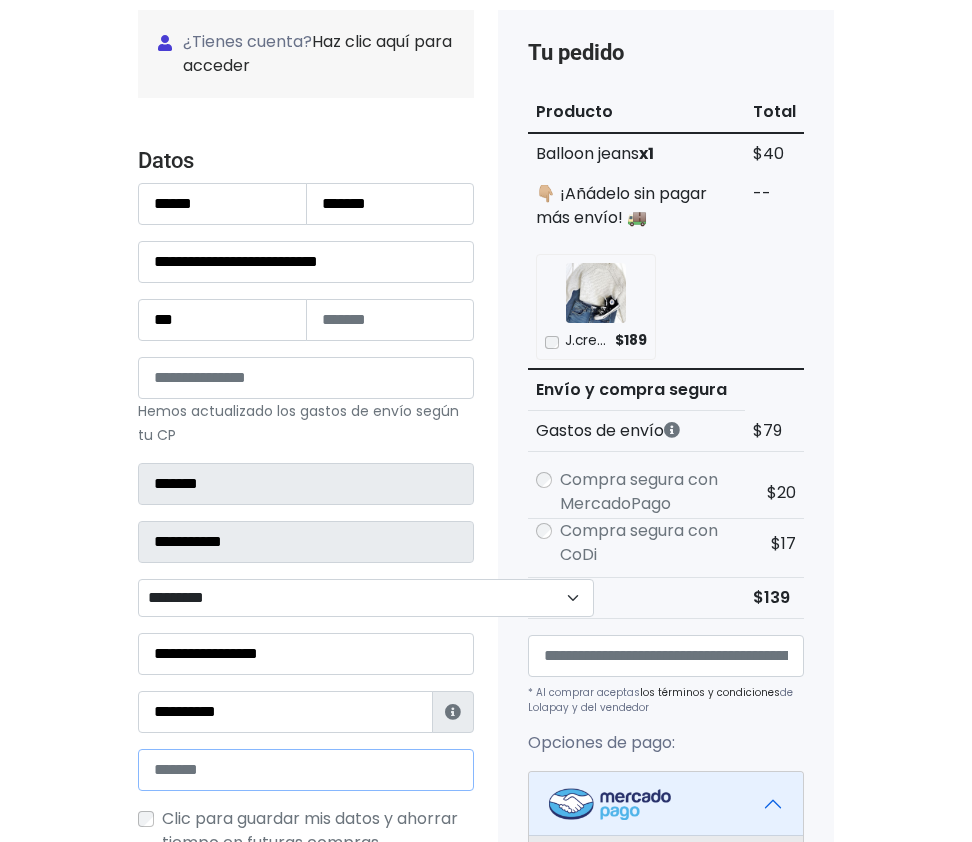 type on "**********" 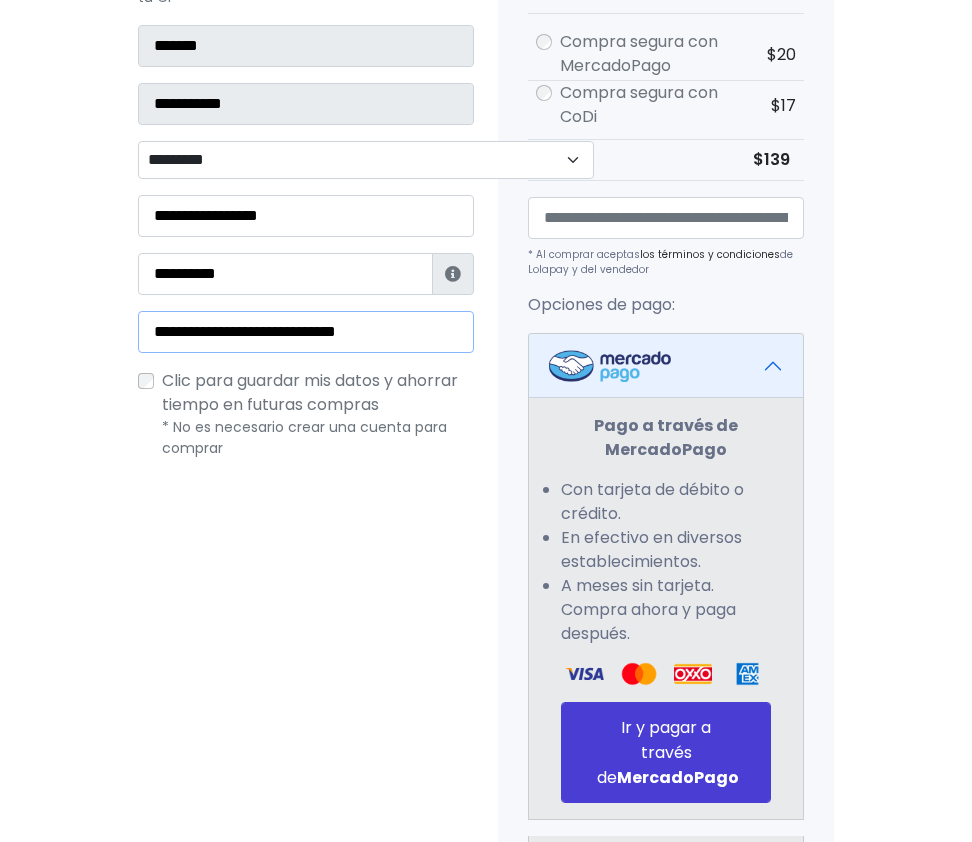 scroll, scrollTop: 814, scrollLeft: 0, axis: vertical 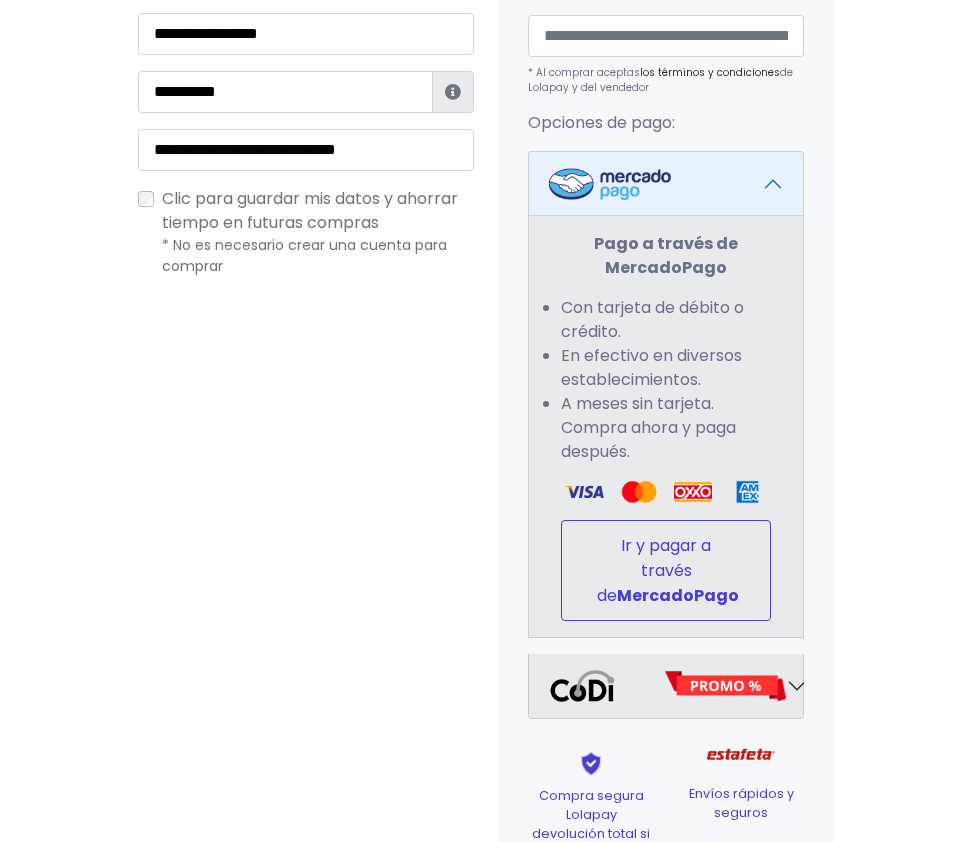 click on "Ir y pagar a través de  MercadoPago" at bounding box center (666, 570) 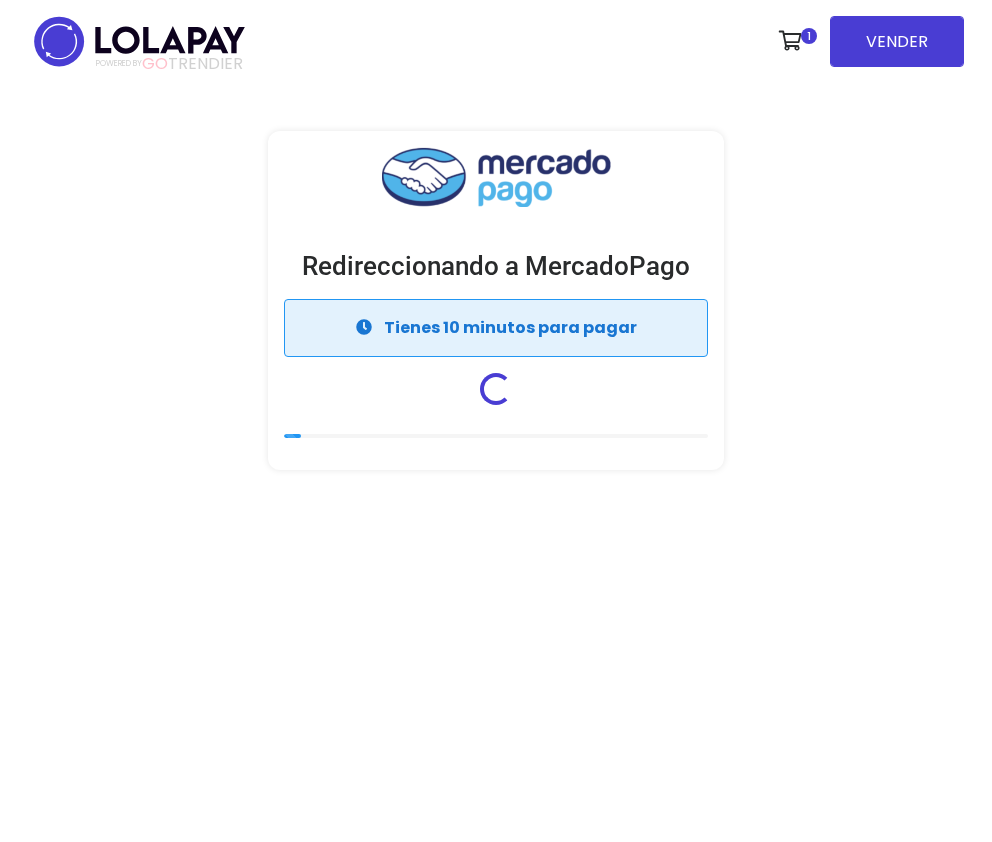 scroll, scrollTop: 0, scrollLeft: 0, axis: both 